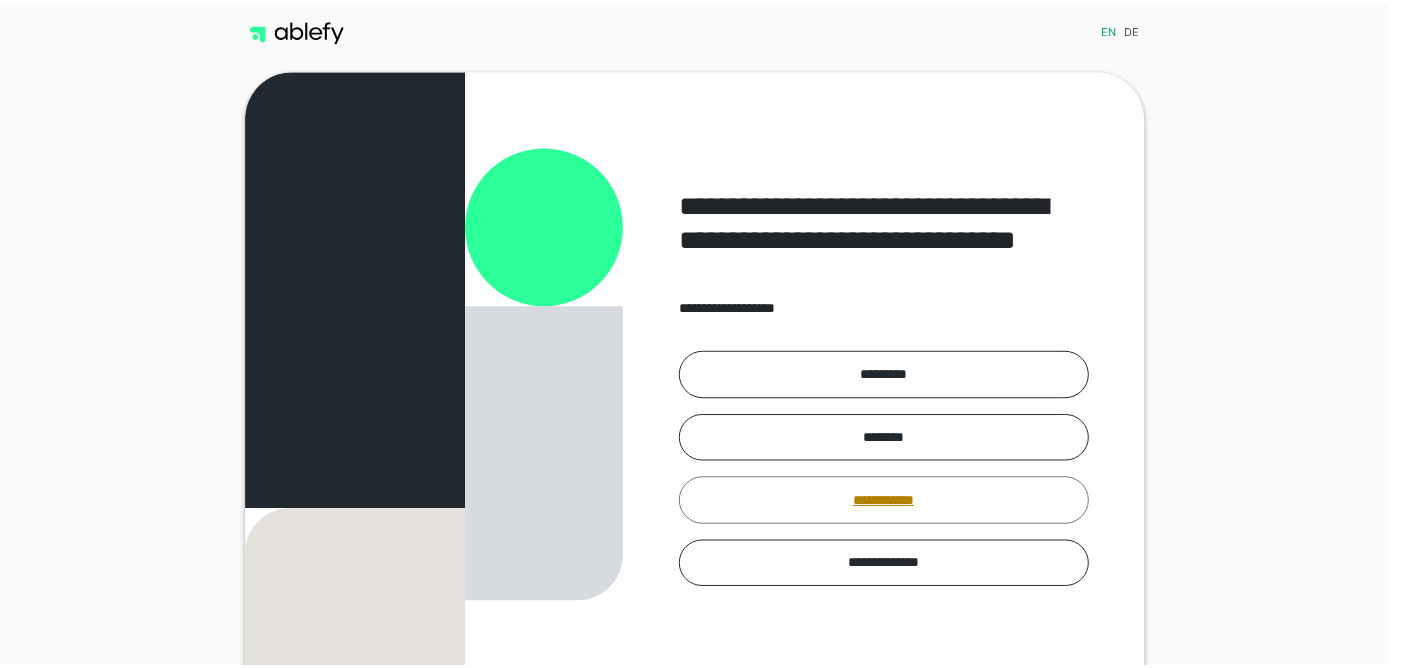 scroll, scrollTop: 0, scrollLeft: 0, axis: both 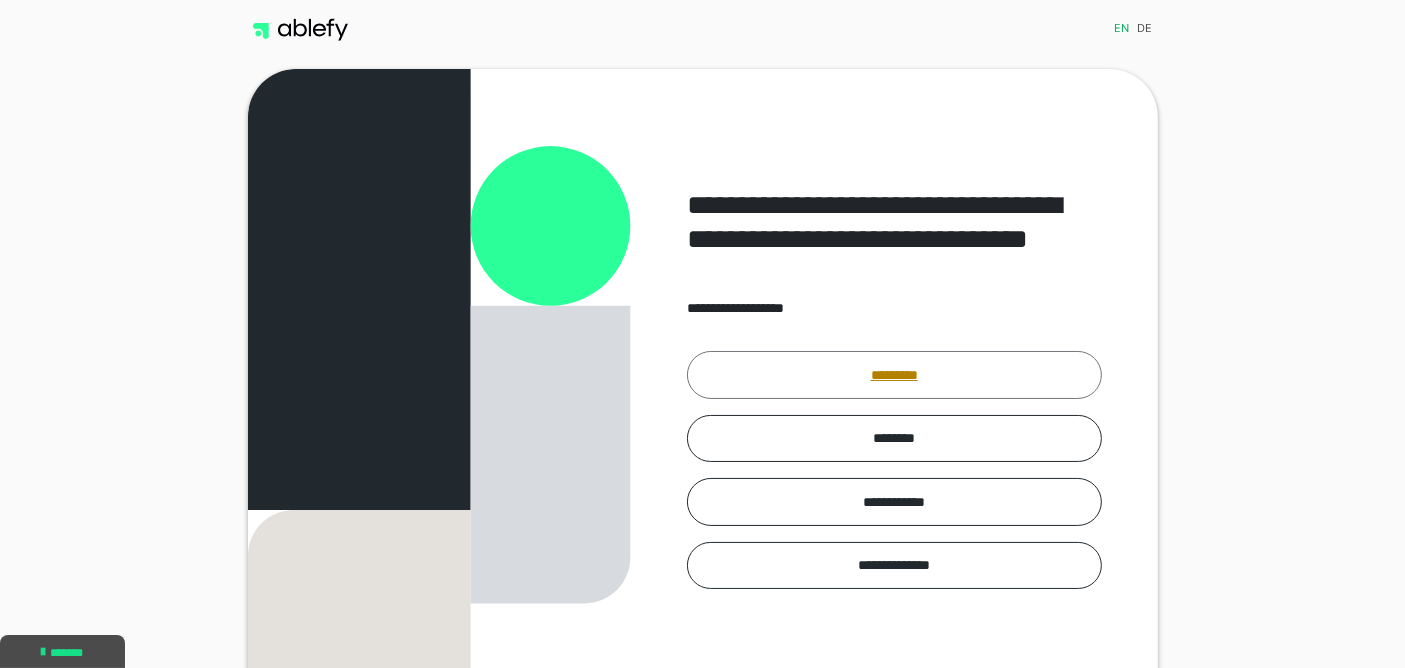 click on "*********" at bounding box center [894, 374] 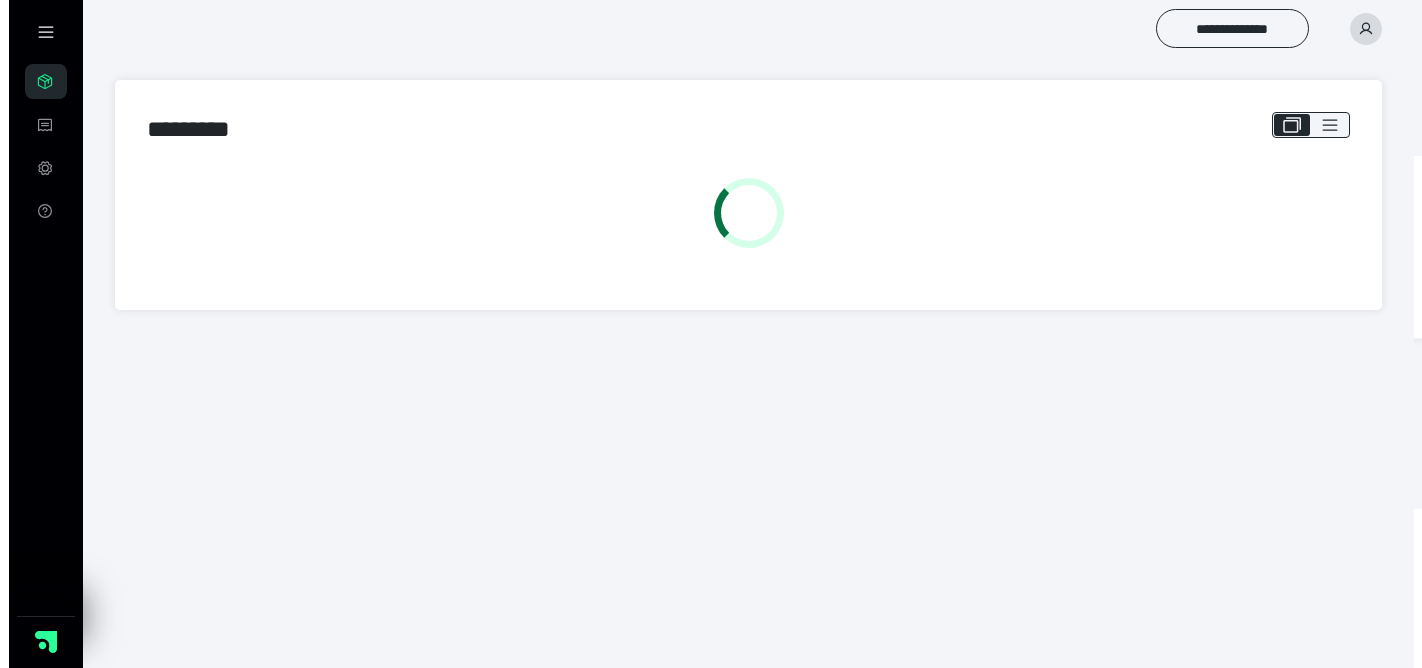 scroll, scrollTop: 0, scrollLeft: 0, axis: both 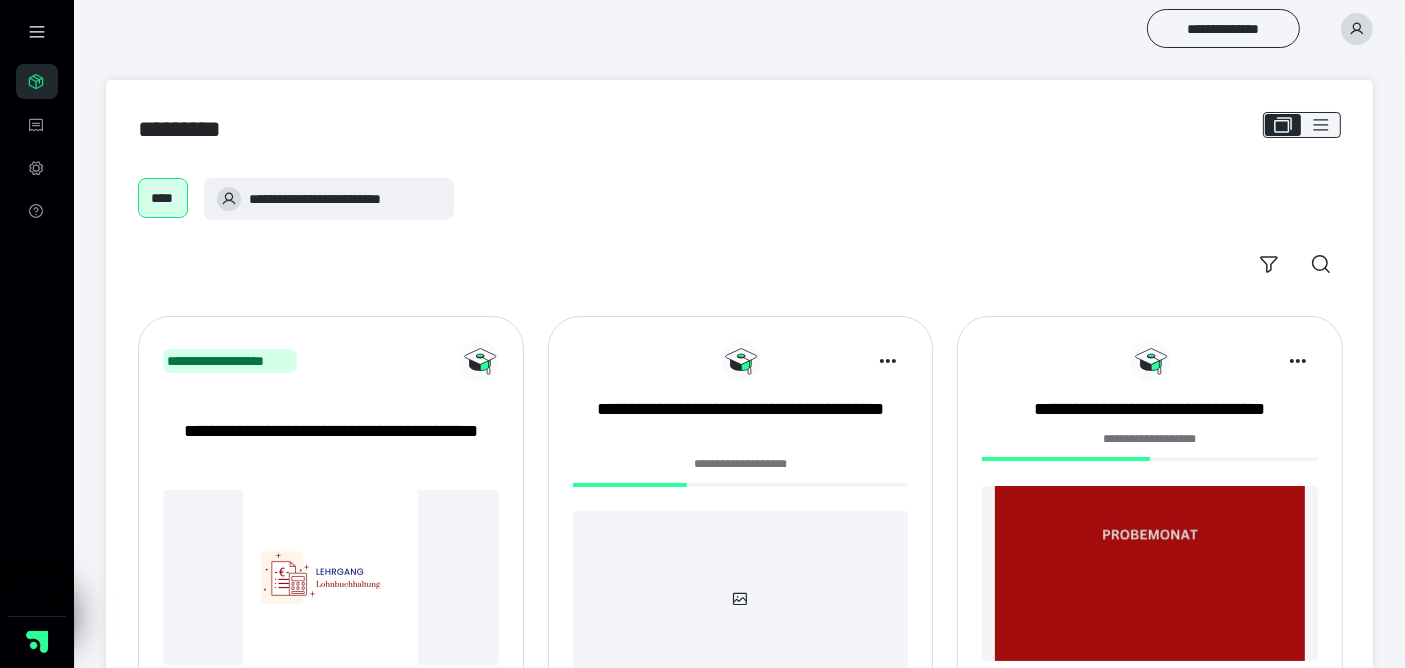 click on "**********" at bounding box center (741, 422) 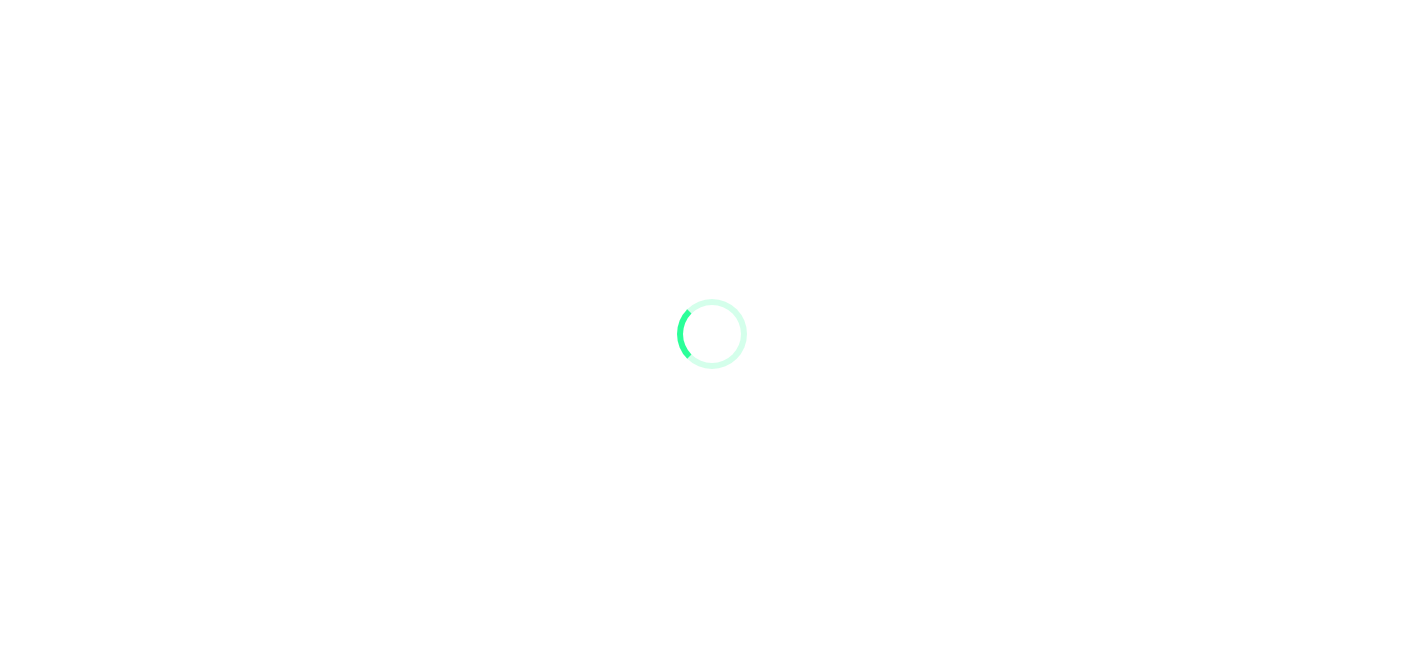 scroll, scrollTop: 0, scrollLeft: 0, axis: both 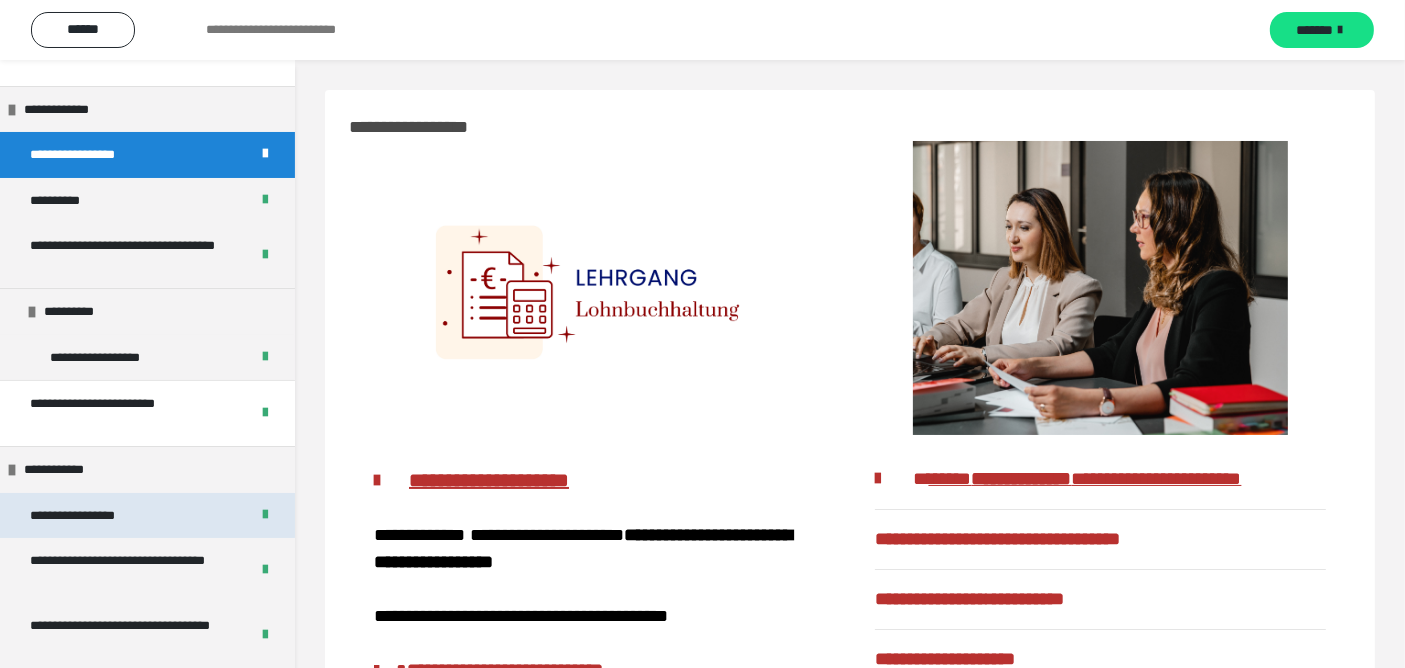 click on "**********" at bounding box center [93, 515] 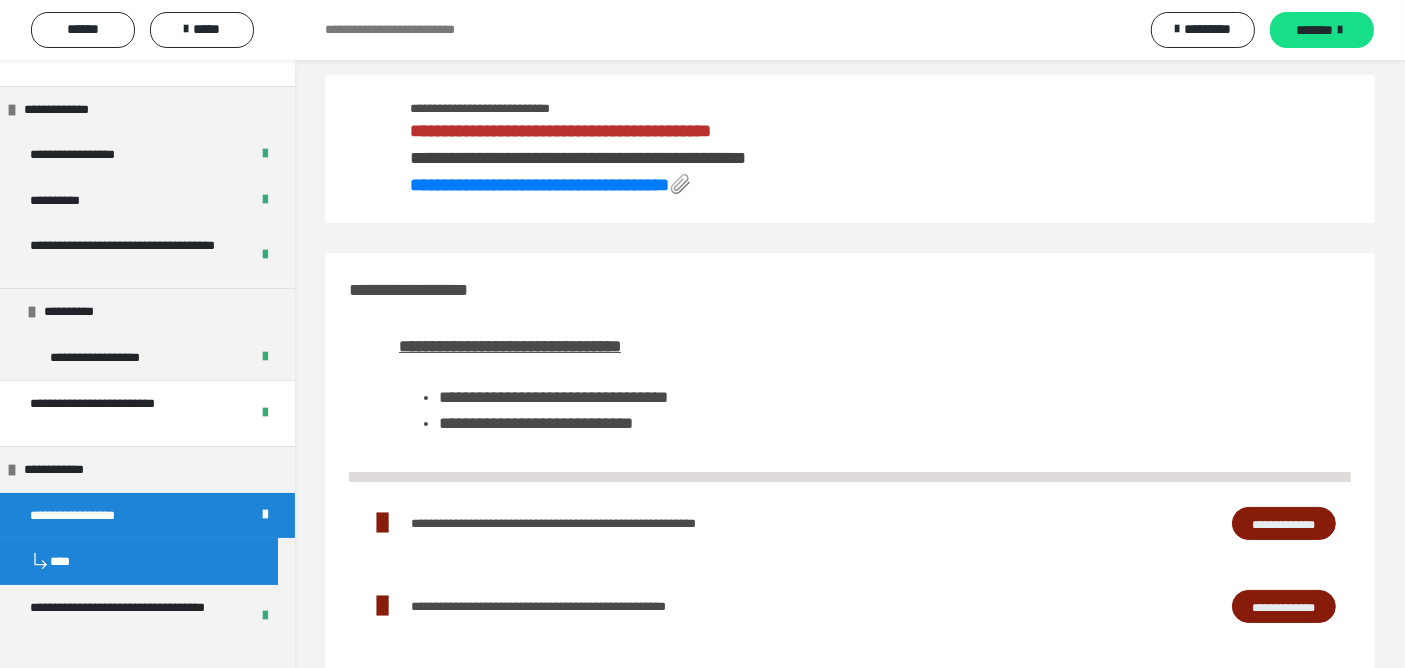 scroll, scrollTop: 0, scrollLeft: 0, axis: both 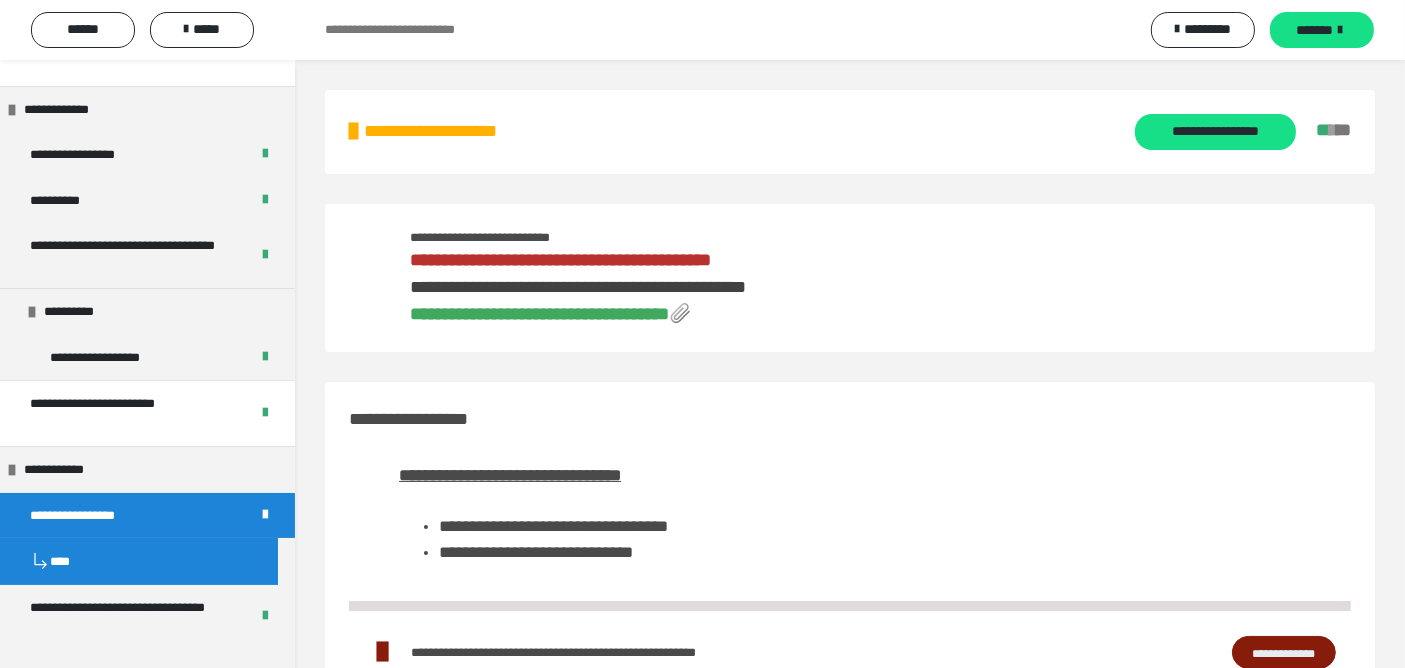 click on "**********" at bounding box center (539, 314) 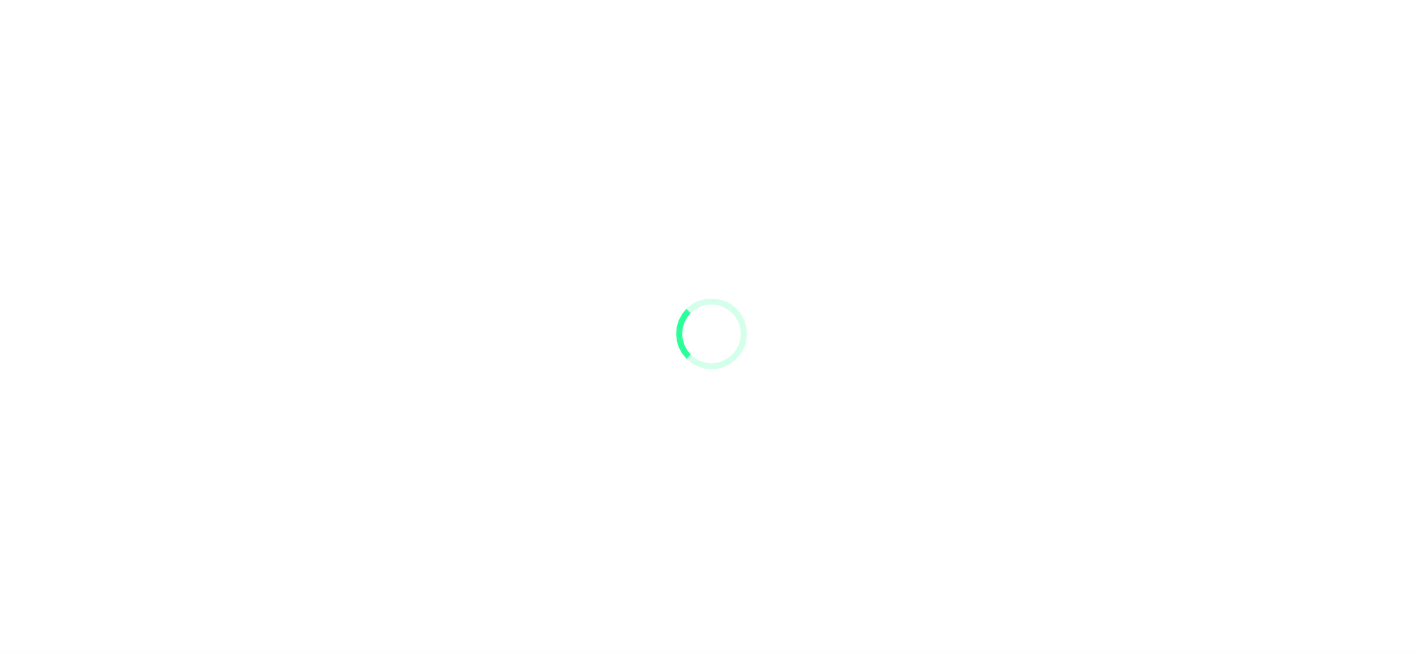 scroll, scrollTop: 0, scrollLeft: 0, axis: both 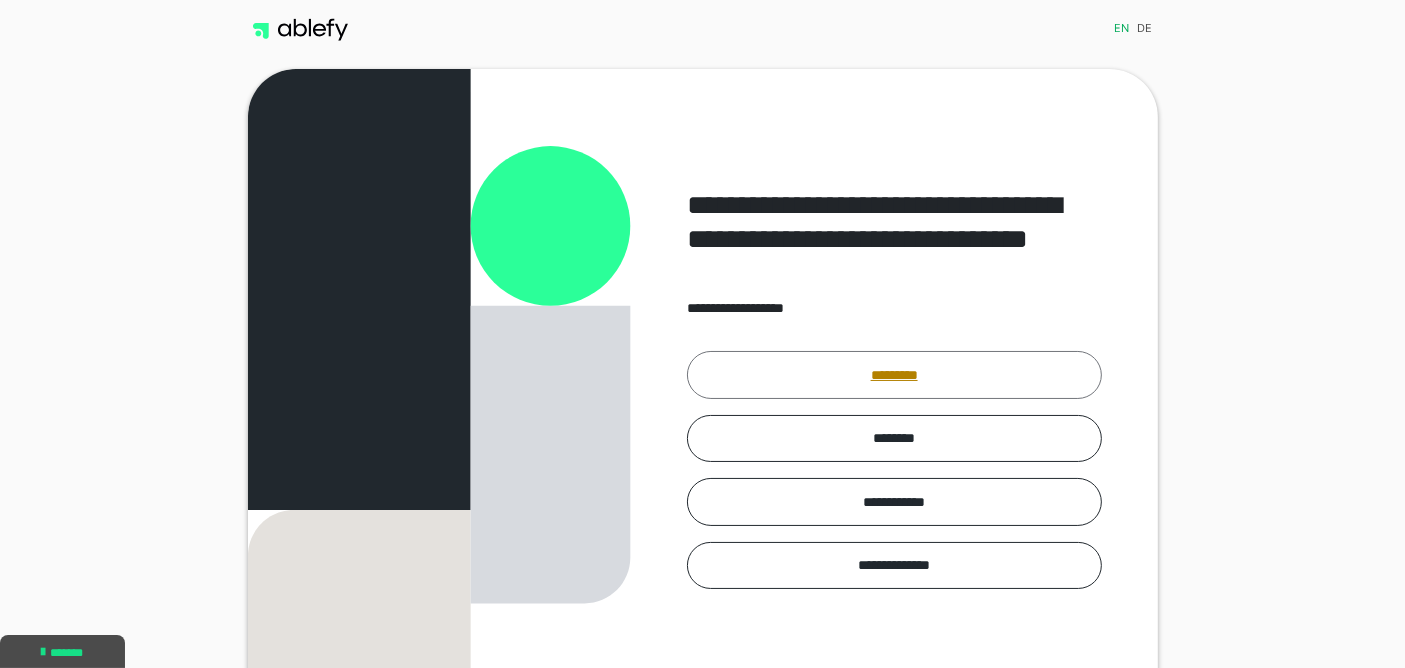 click on "*********" at bounding box center [894, 374] 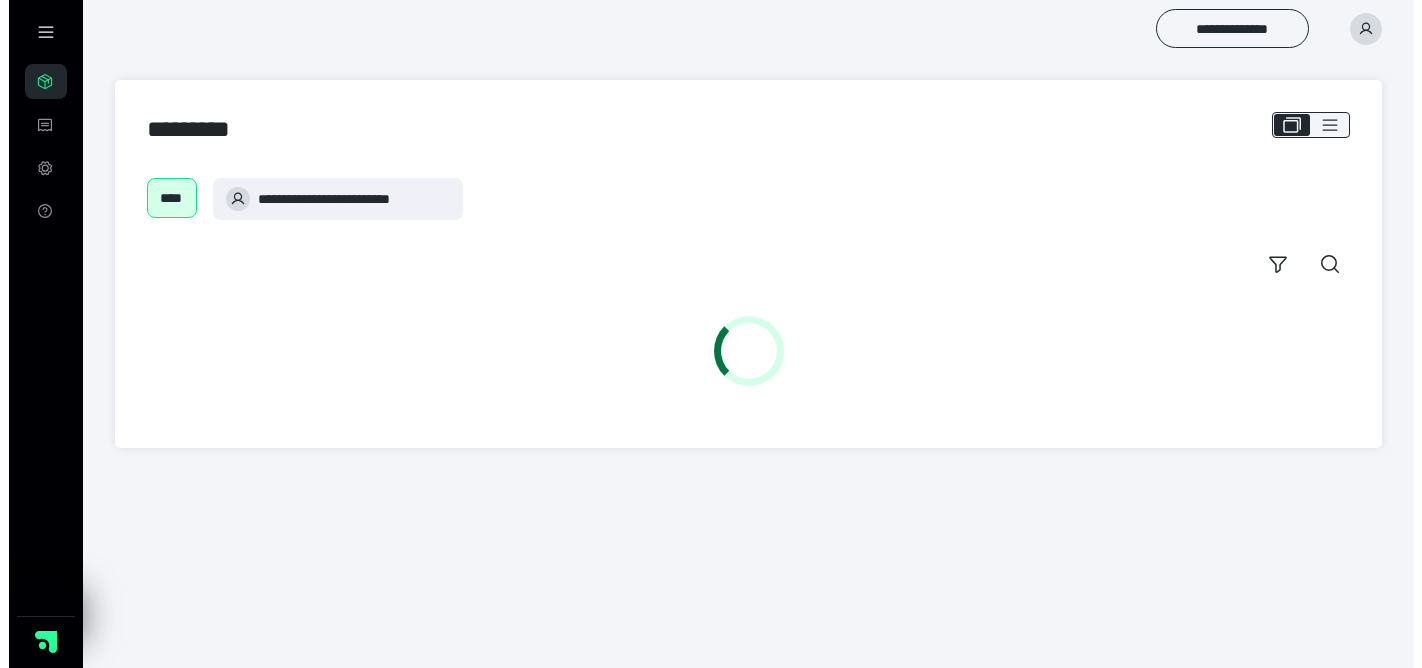 scroll, scrollTop: 0, scrollLeft: 0, axis: both 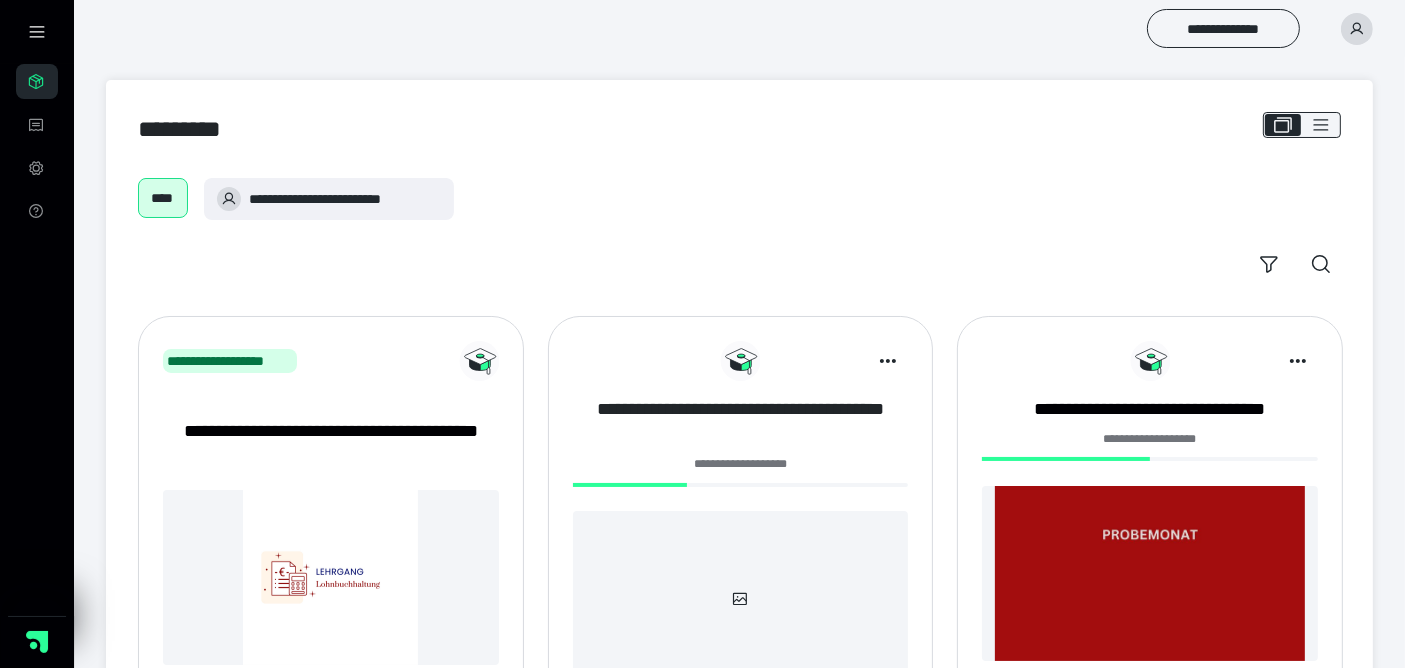 click on "**********" at bounding box center [741, 422] 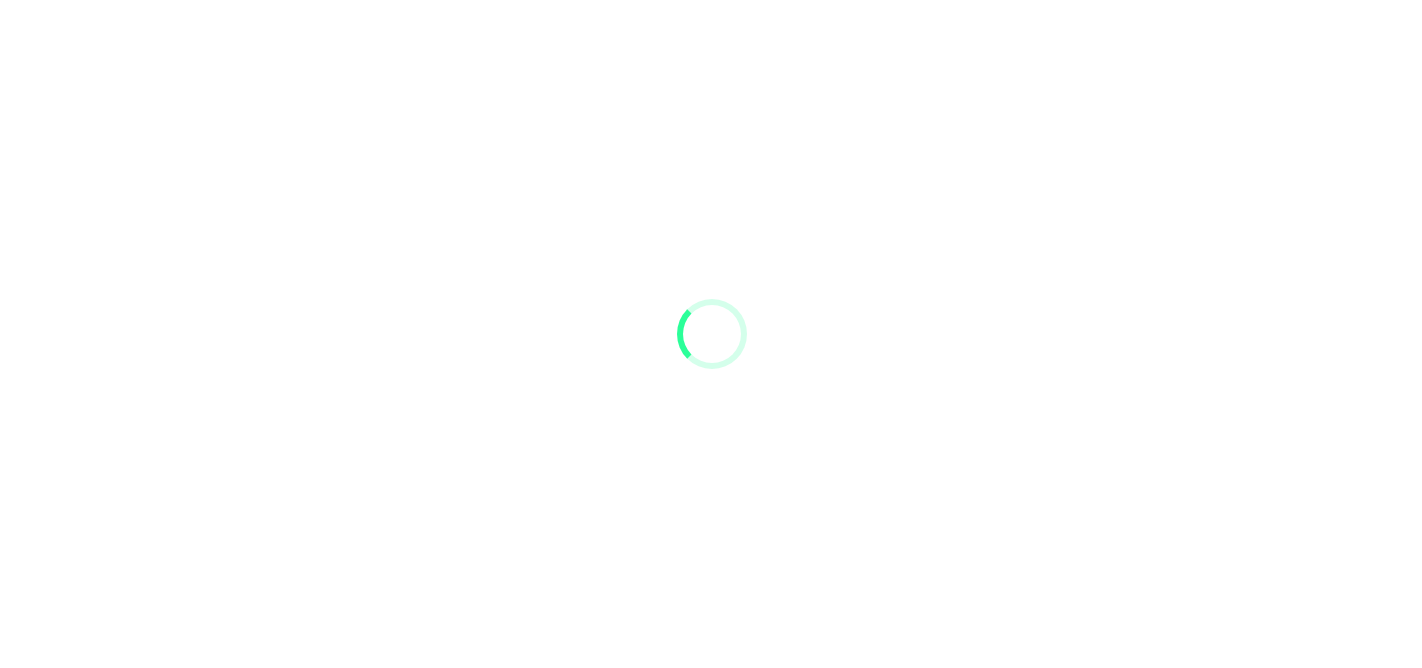 scroll, scrollTop: 0, scrollLeft: 0, axis: both 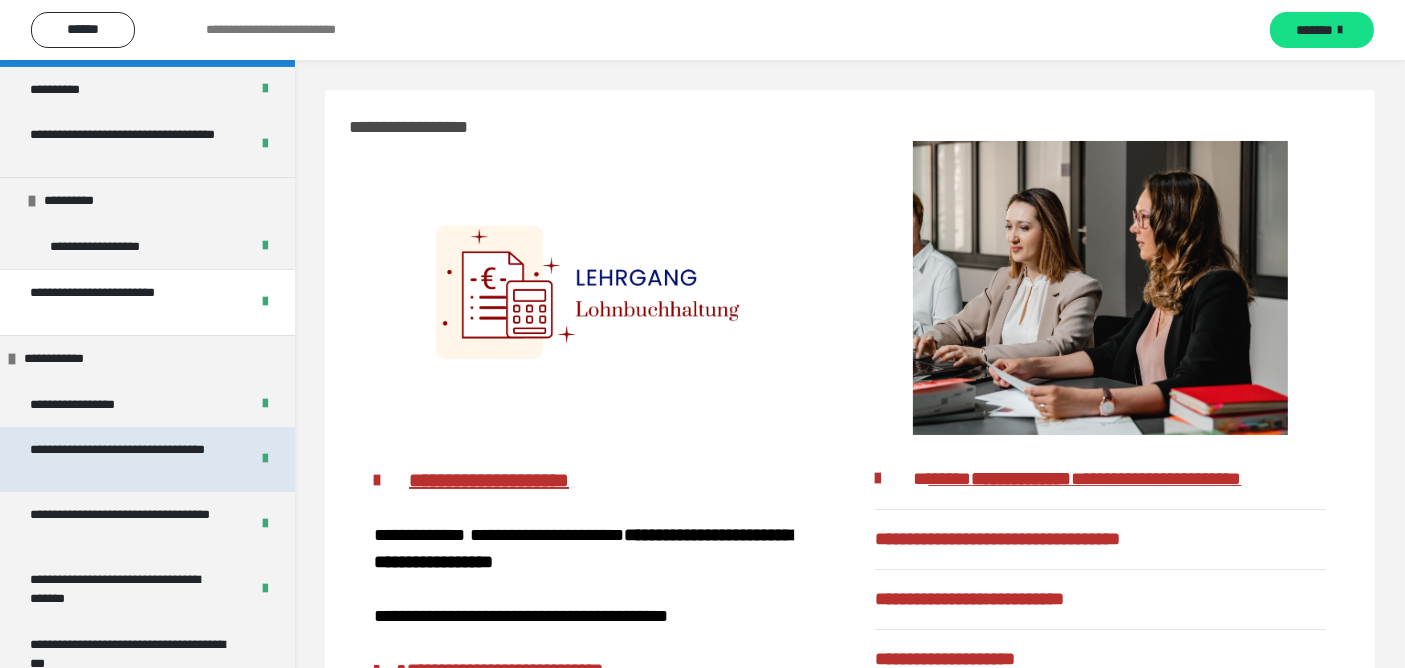 click on "**********" at bounding box center [123, 459] 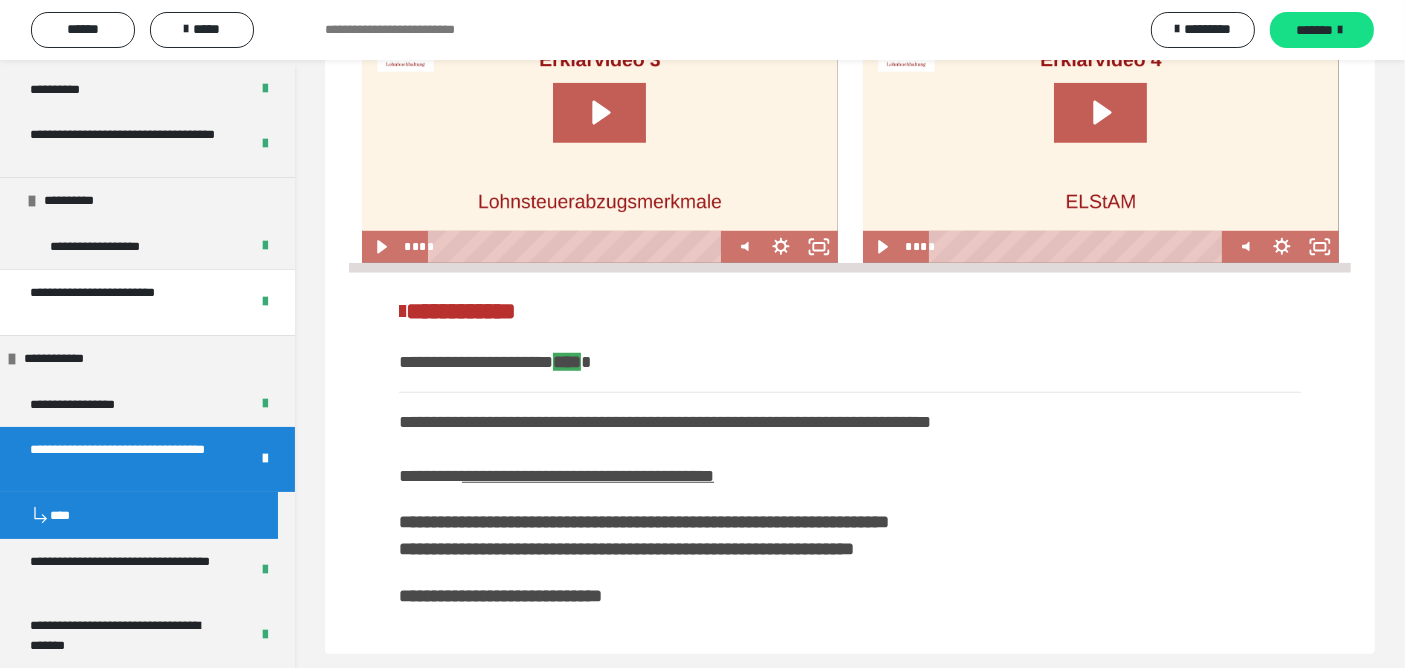 scroll, scrollTop: 1487, scrollLeft: 0, axis: vertical 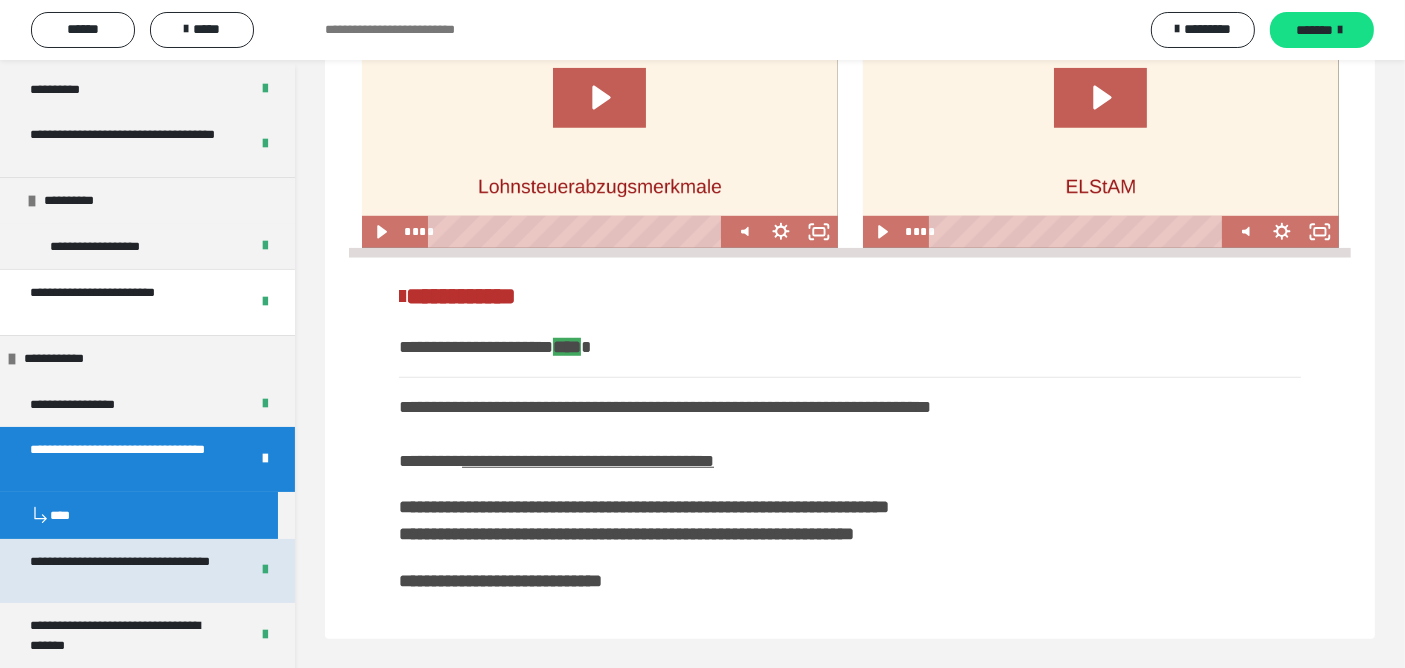 click on "**********" at bounding box center [123, 571] 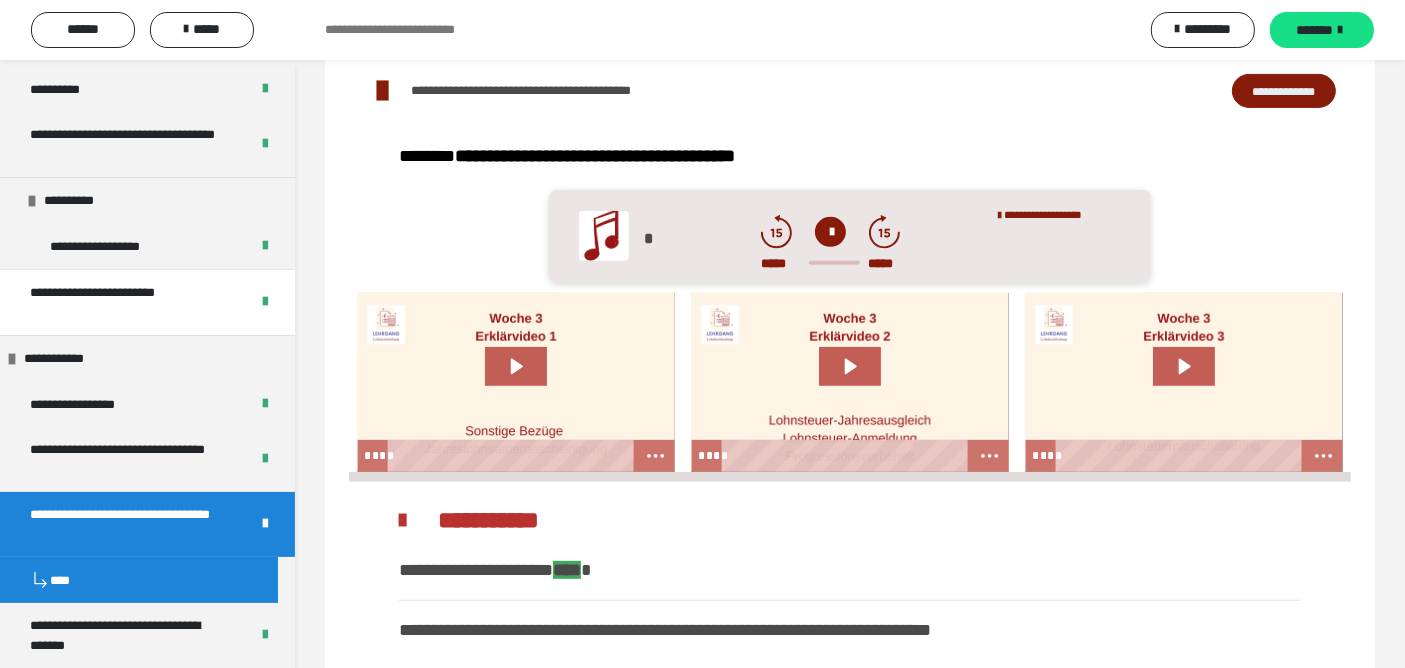 scroll, scrollTop: 662, scrollLeft: 0, axis: vertical 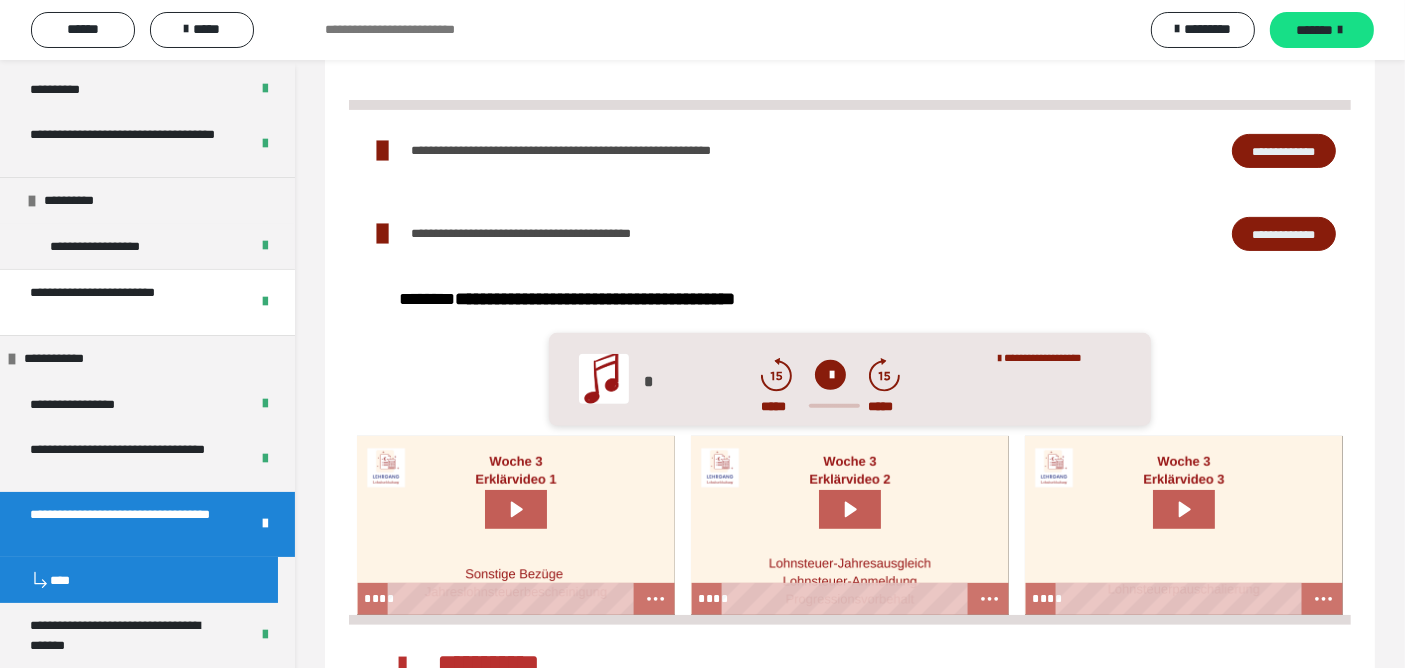 click on "**********" at bounding box center (1284, 233) 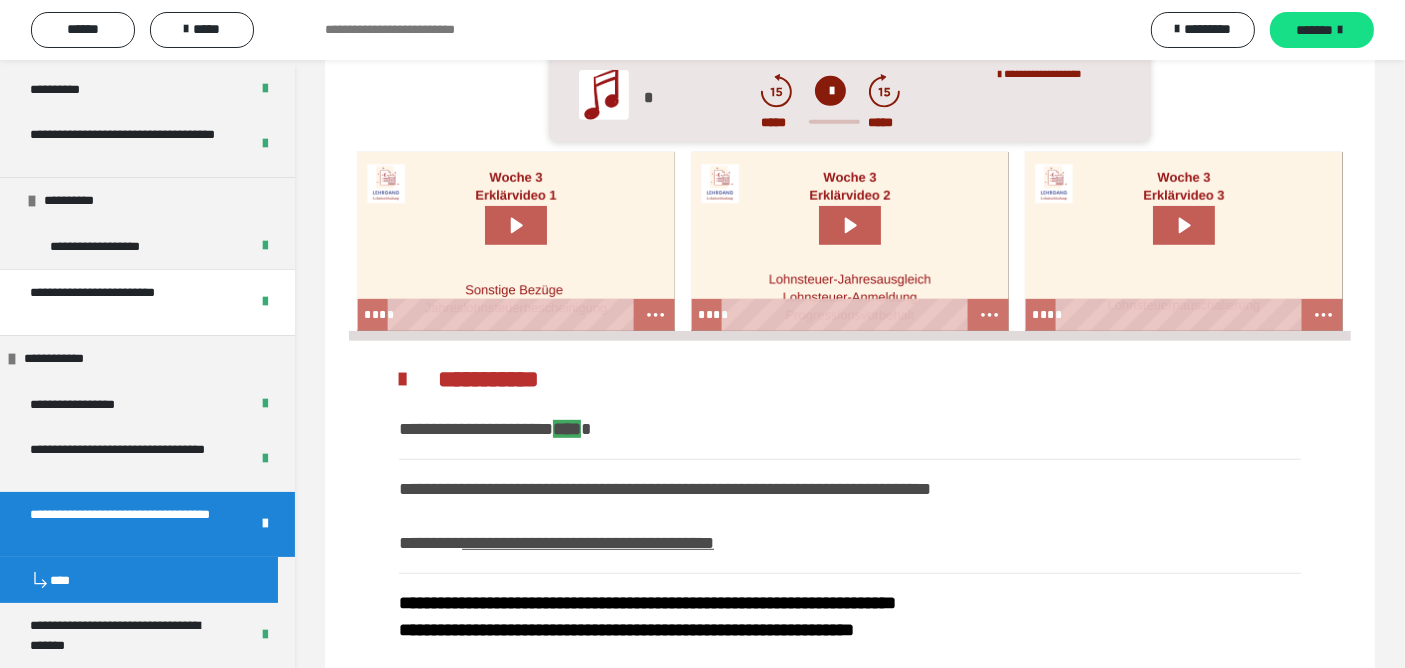 scroll, scrollTop: 996, scrollLeft: 0, axis: vertical 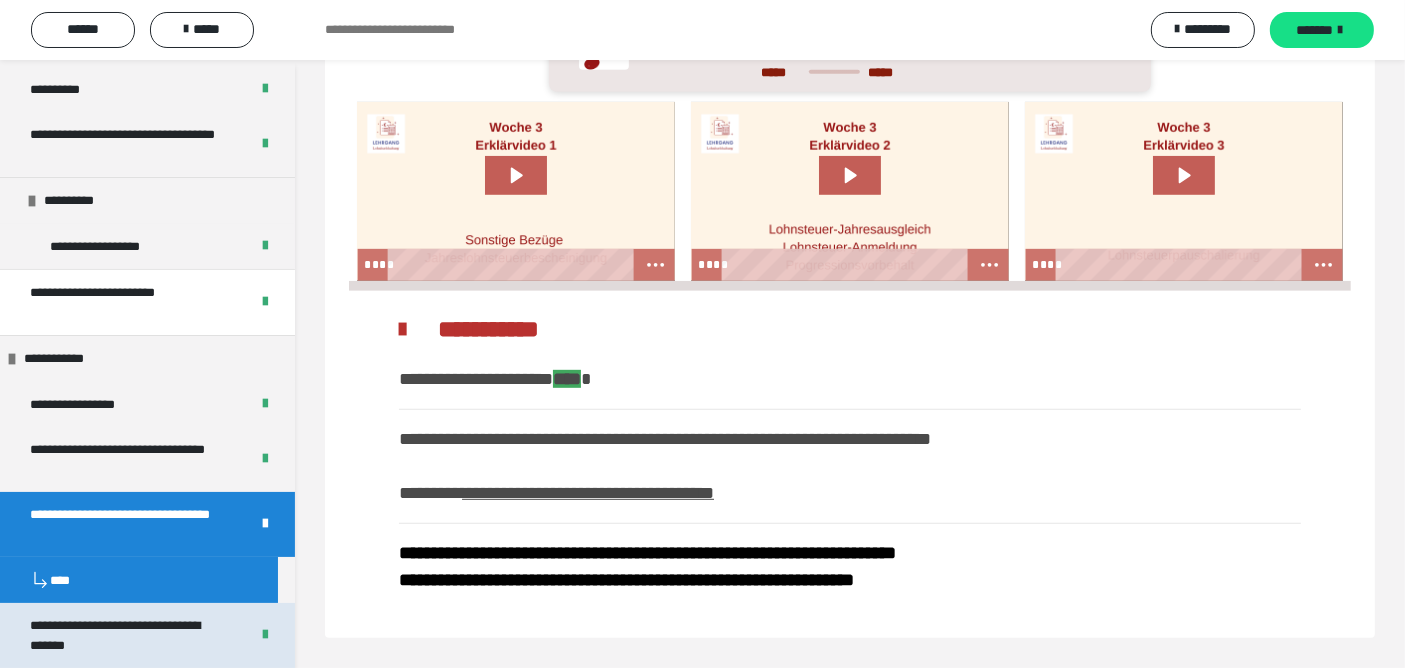 click on "**********" at bounding box center (123, 635) 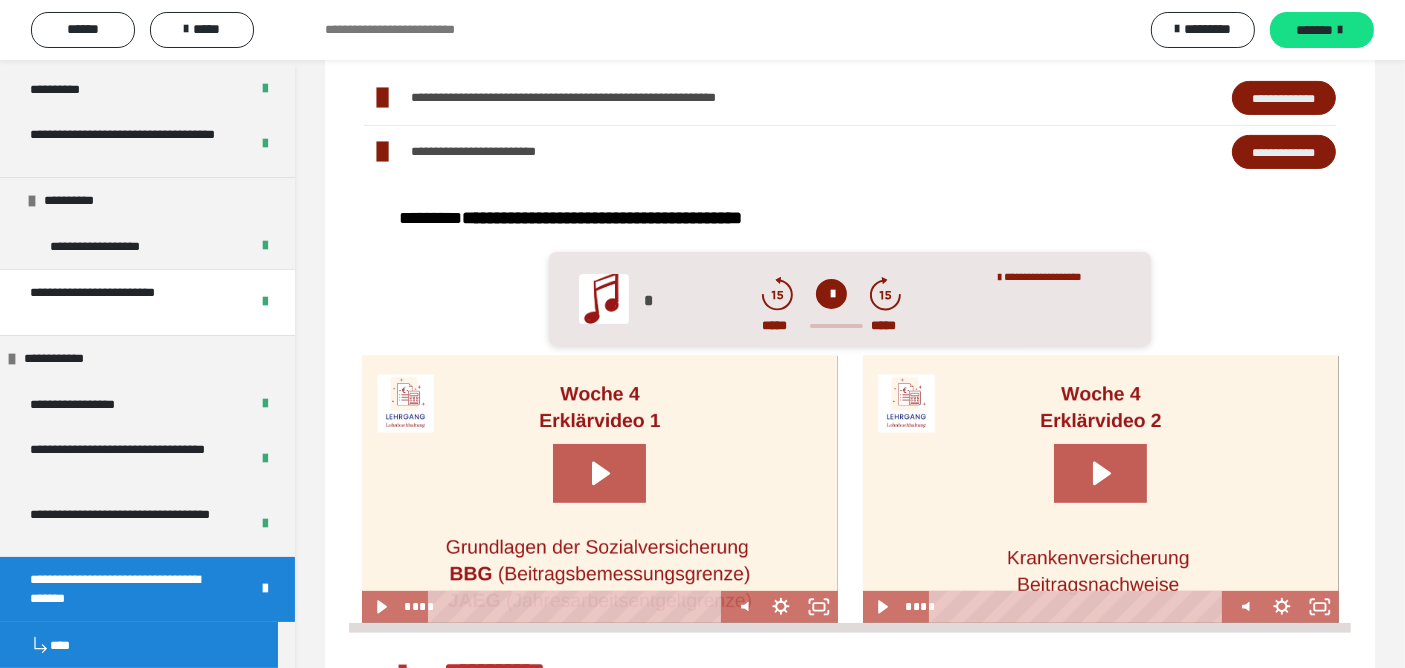 scroll, scrollTop: 557, scrollLeft: 0, axis: vertical 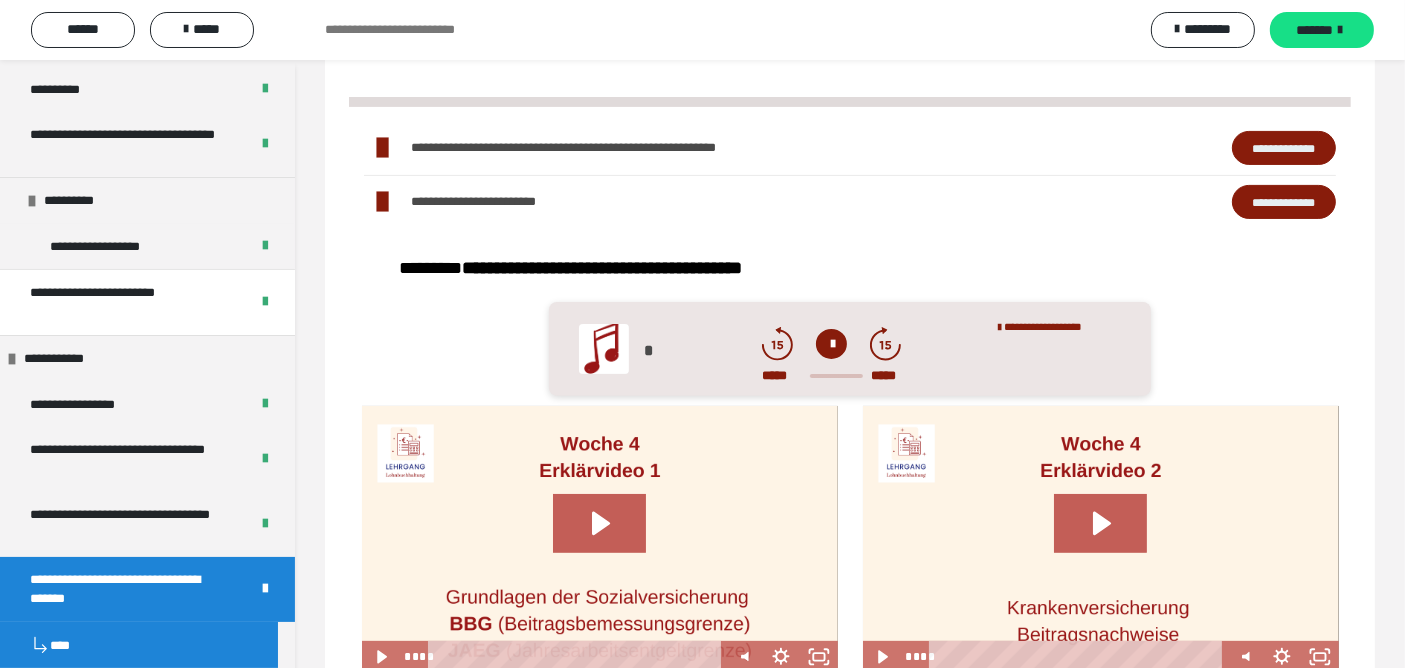 click on "**********" at bounding box center [1284, 201] 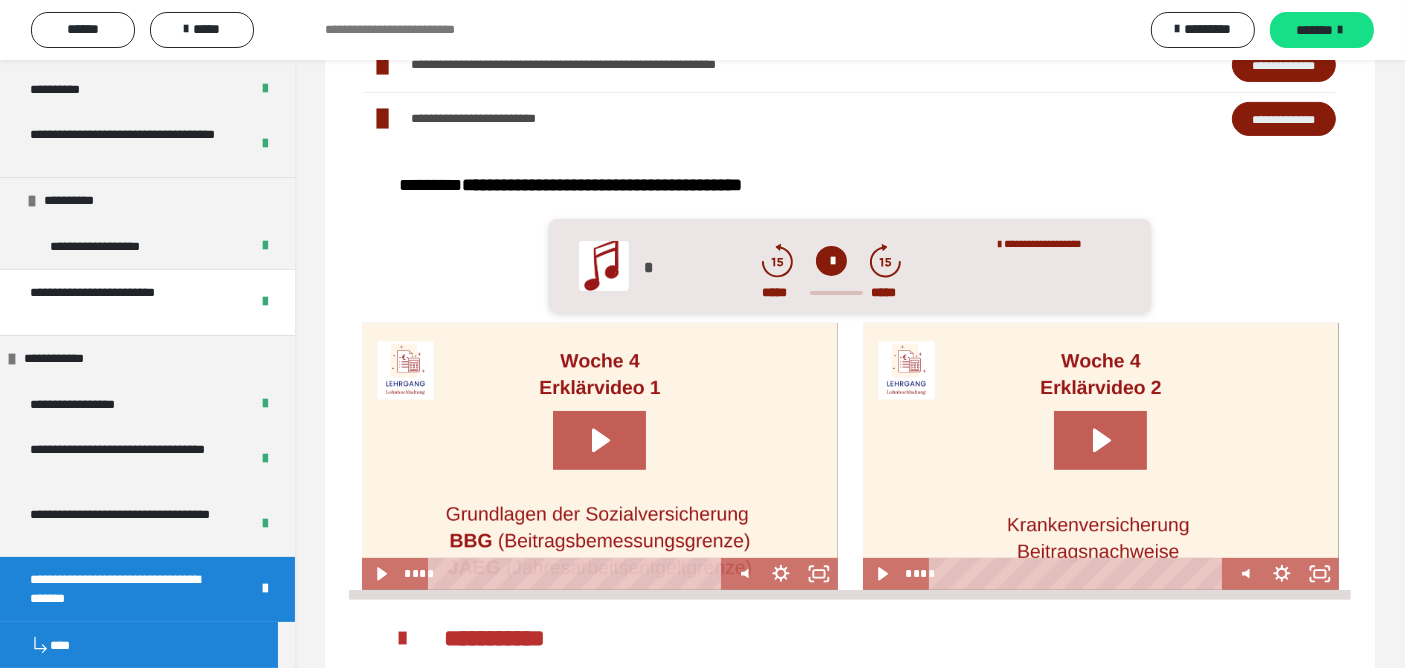 scroll, scrollTop: 779, scrollLeft: 0, axis: vertical 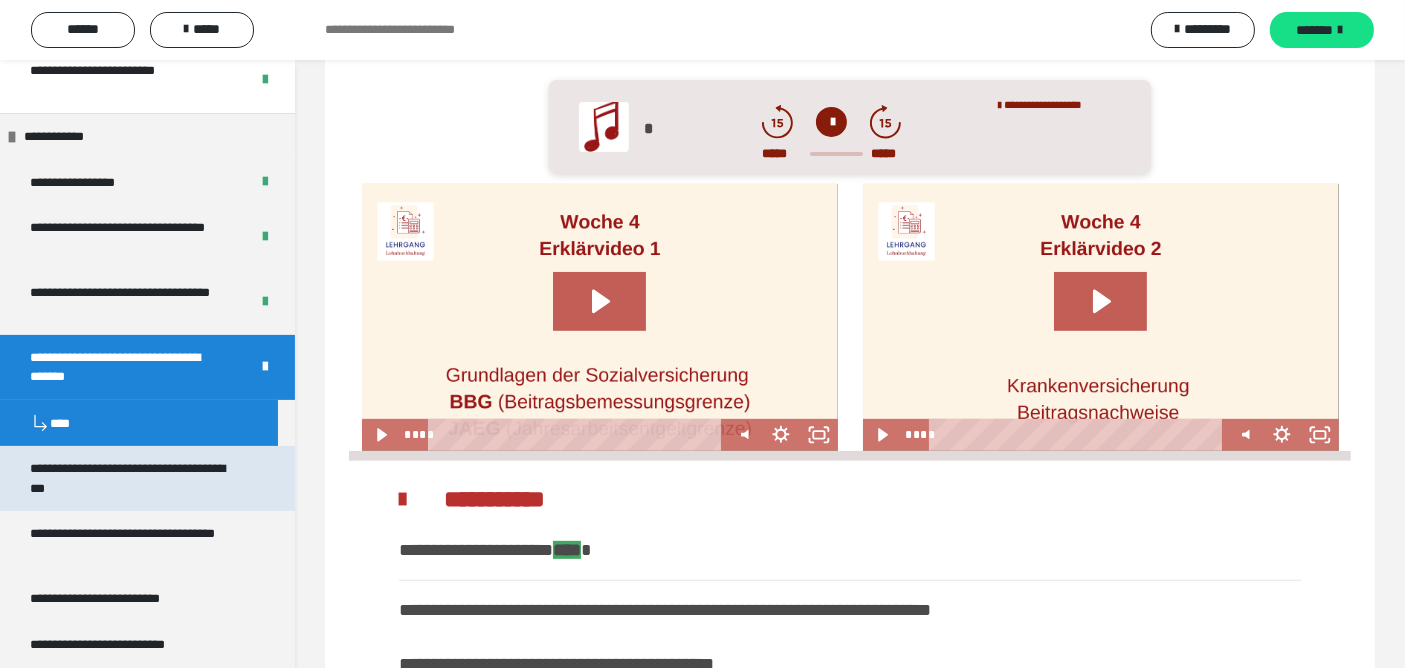 click on "**********" at bounding box center (131, 478) 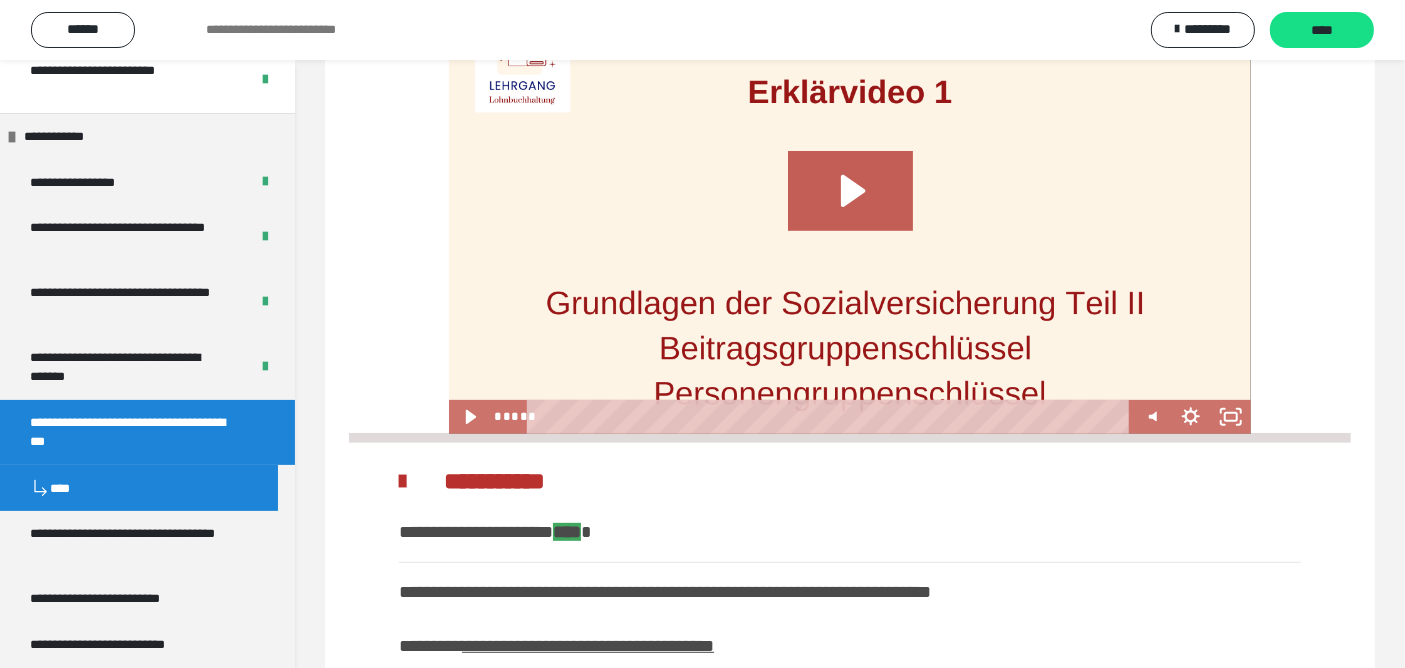 scroll, scrollTop: 936, scrollLeft: 0, axis: vertical 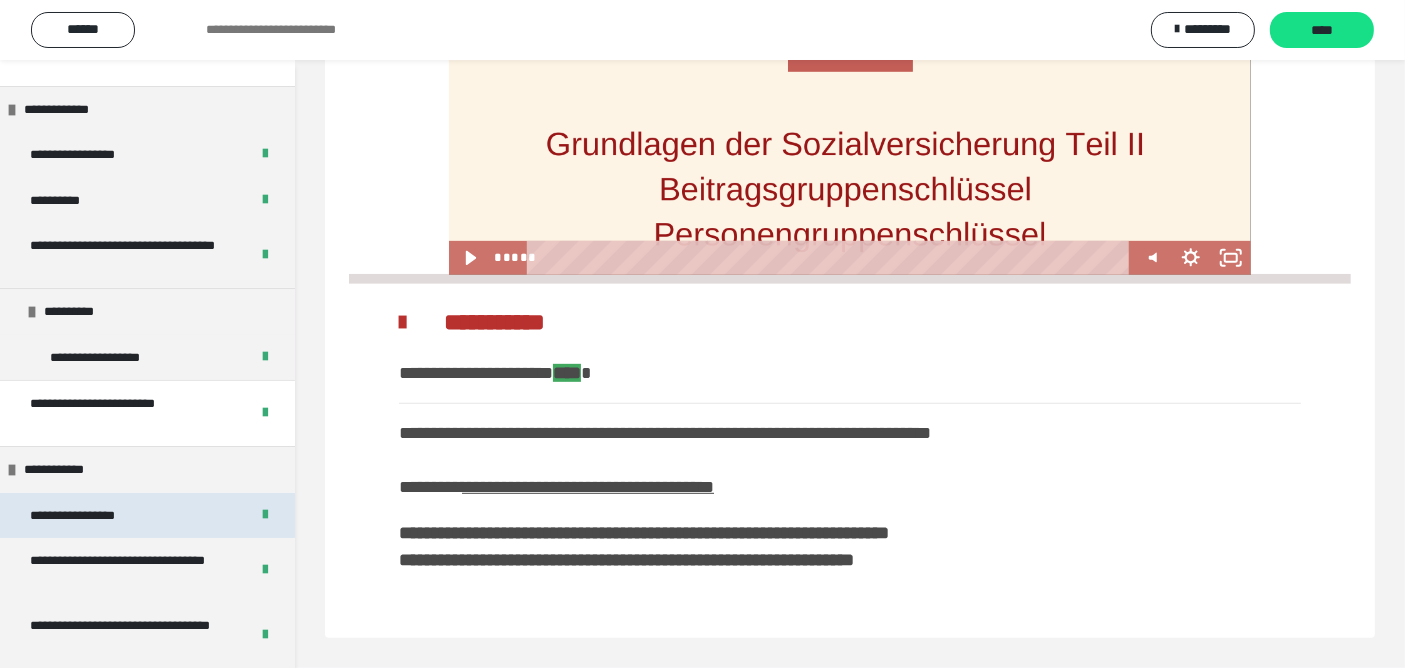 click on "**********" at bounding box center [93, 515] 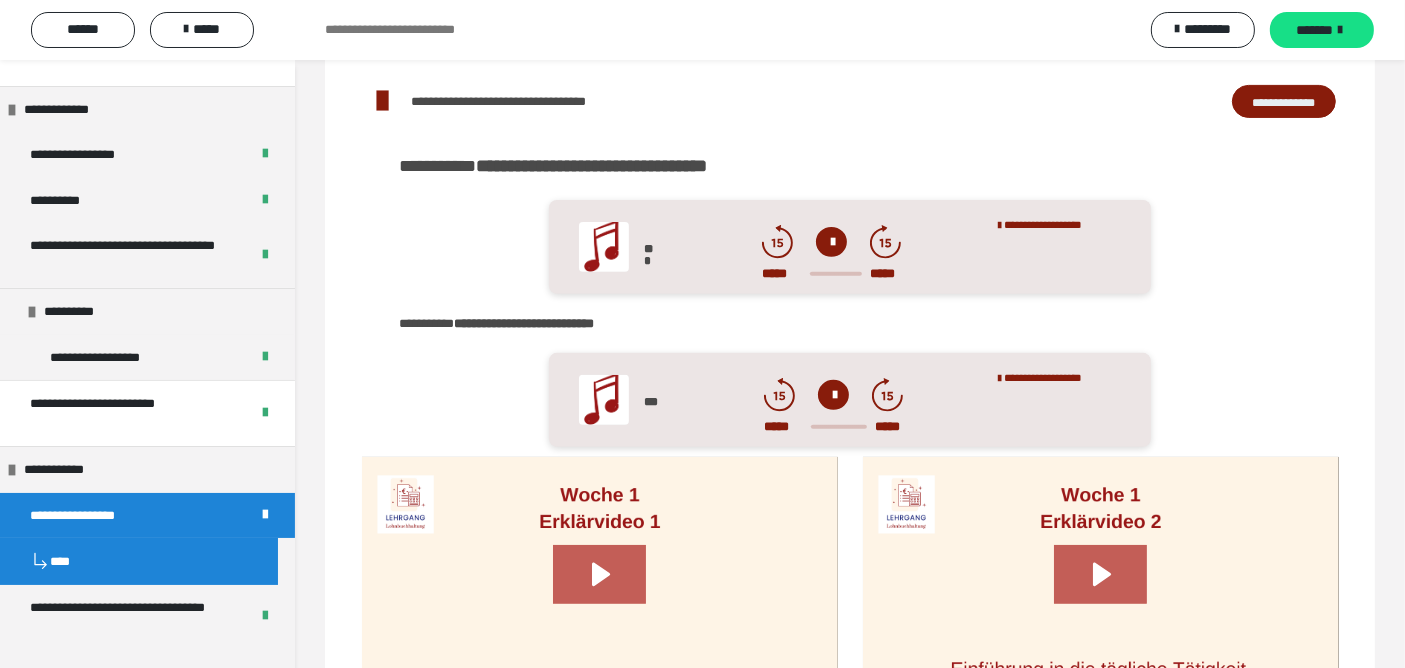 scroll, scrollTop: 606, scrollLeft: 0, axis: vertical 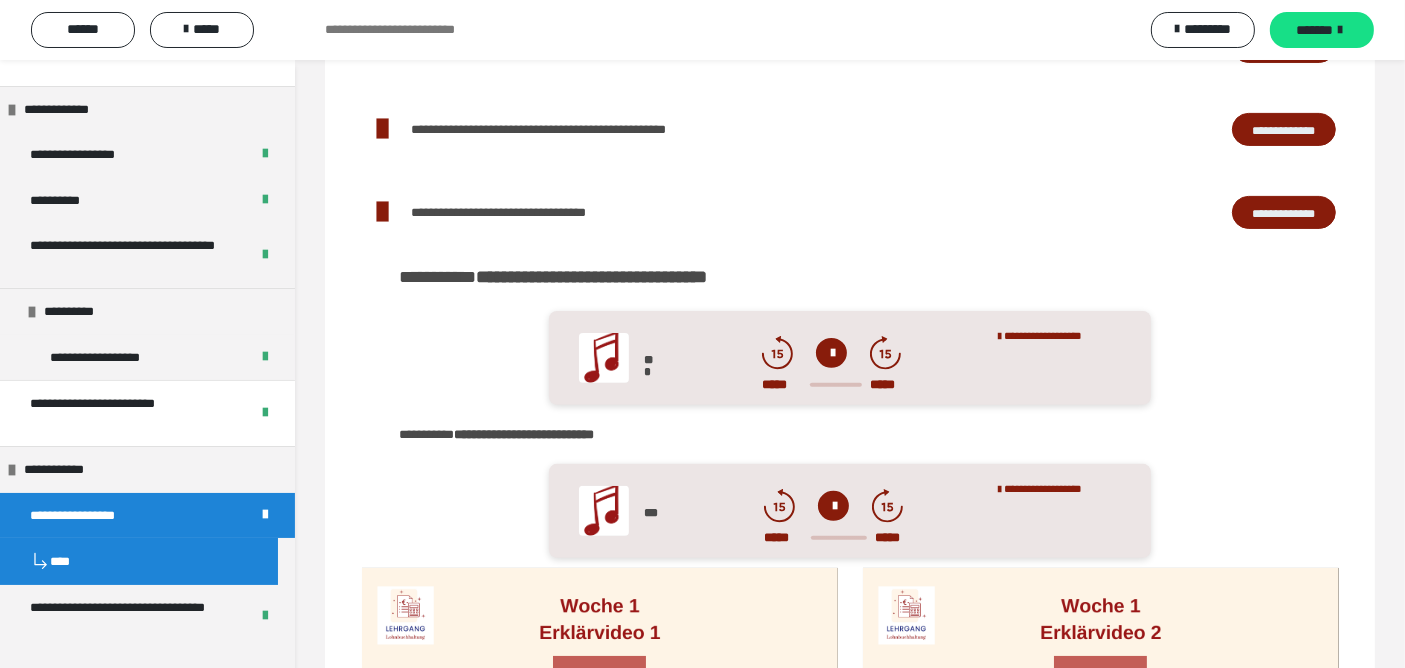 click on "**********" at bounding box center [1284, 212] 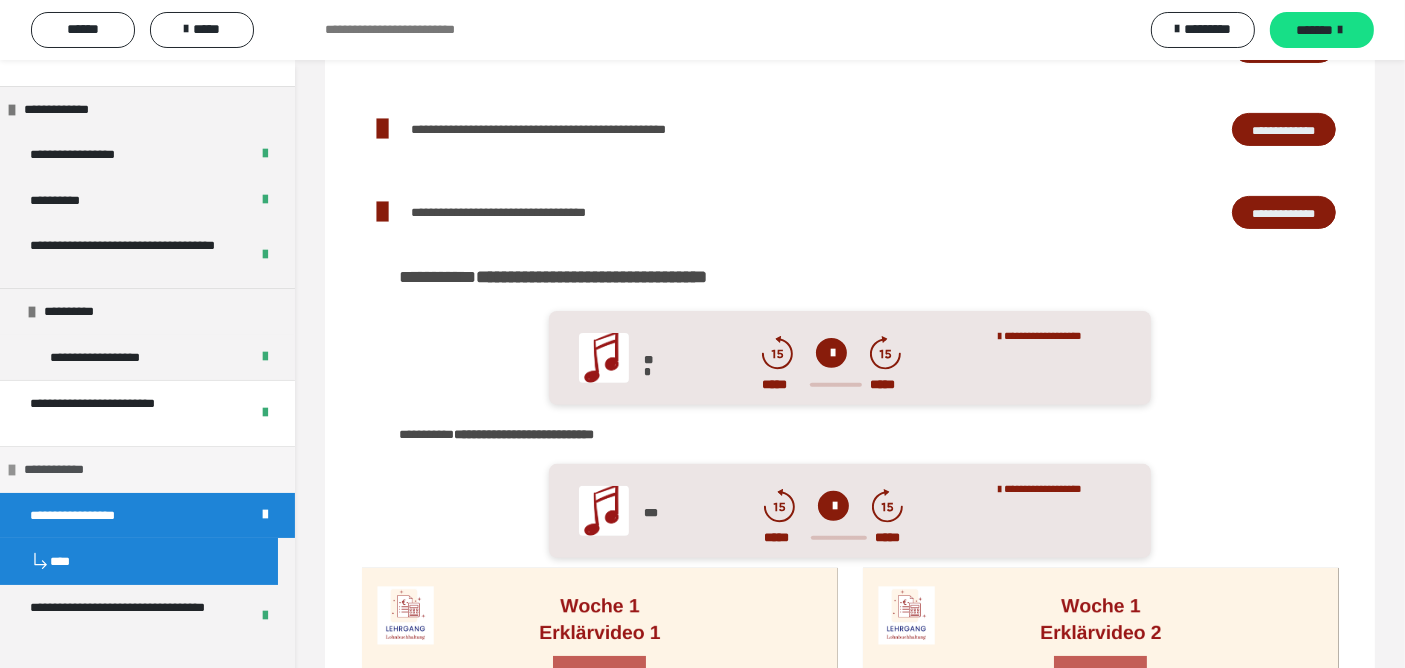 scroll, scrollTop: 222, scrollLeft: 0, axis: vertical 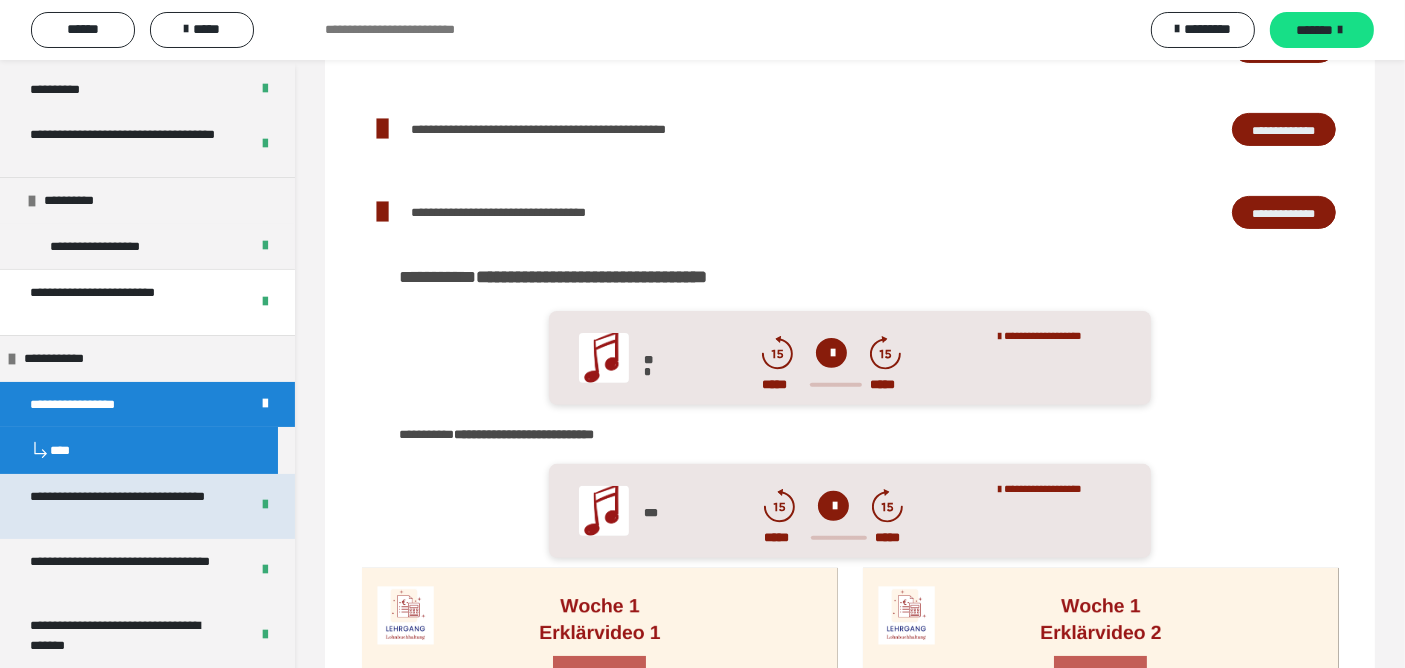 click on "**********" at bounding box center (123, 506) 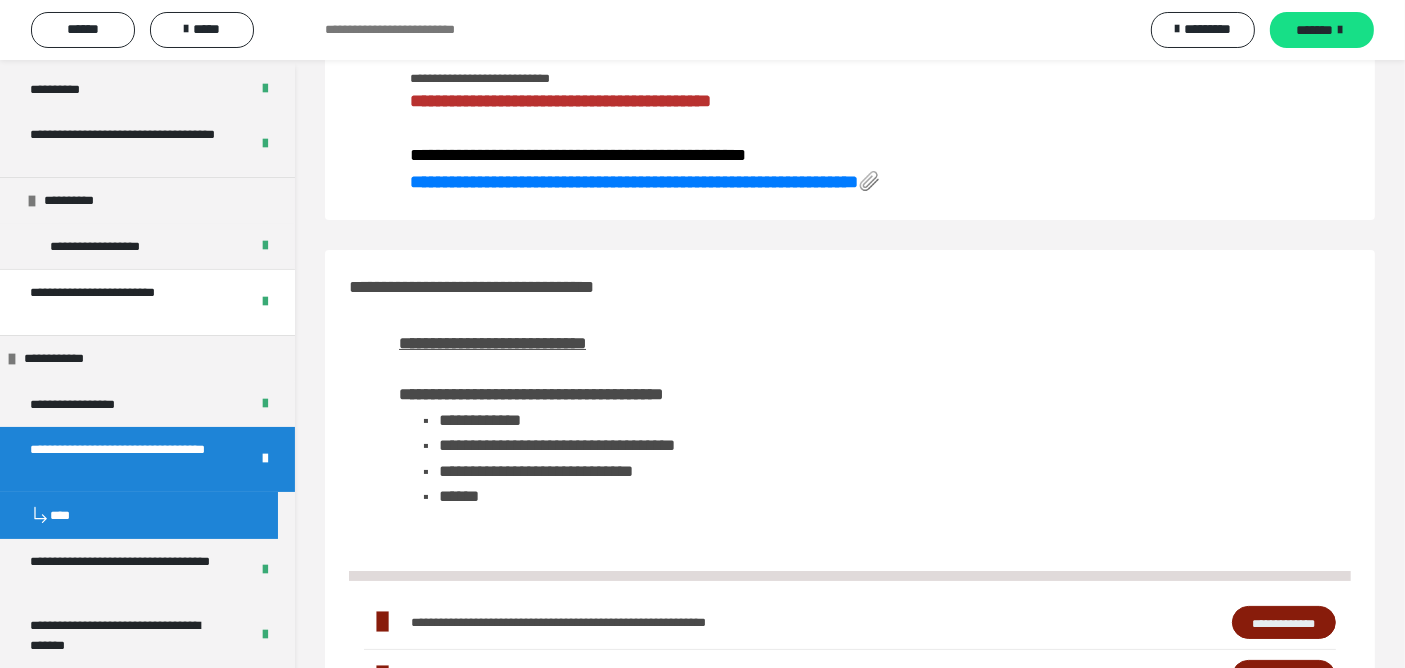 scroll, scrollTop: 0, scrollLeft: 0, axis: both 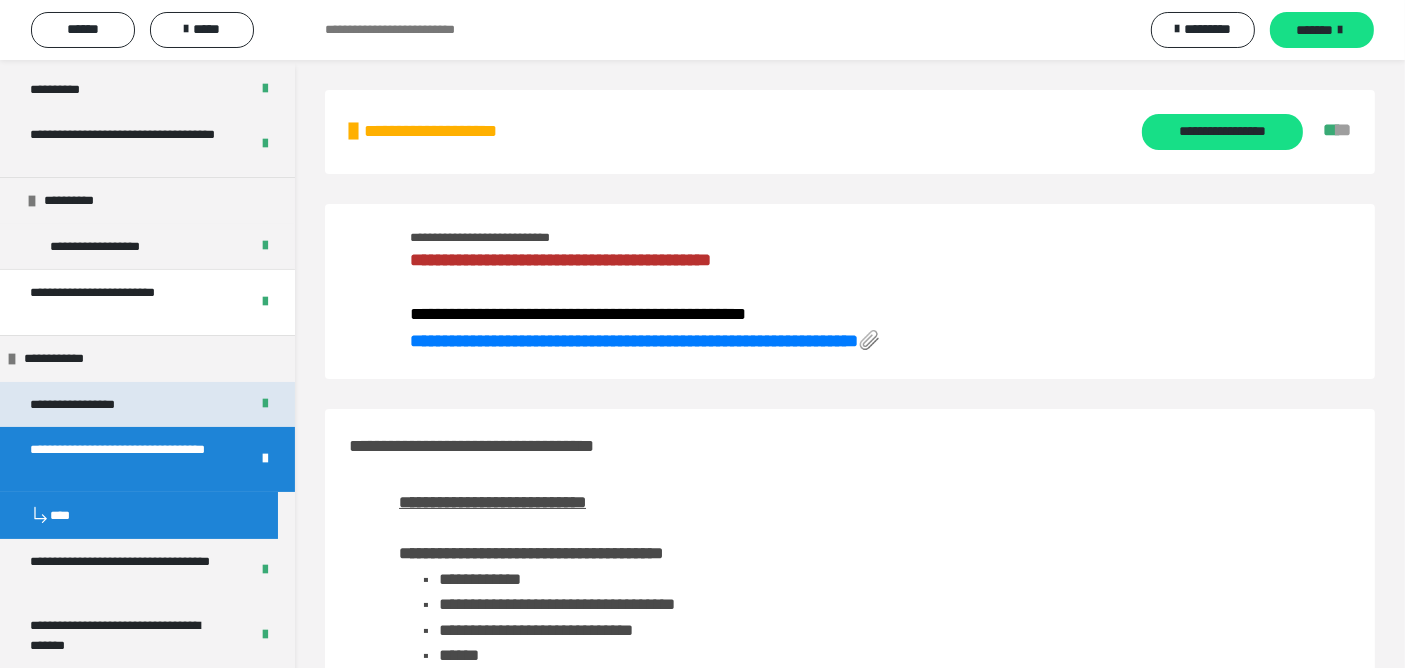 click on "**********" at bounding box center (93, 404) 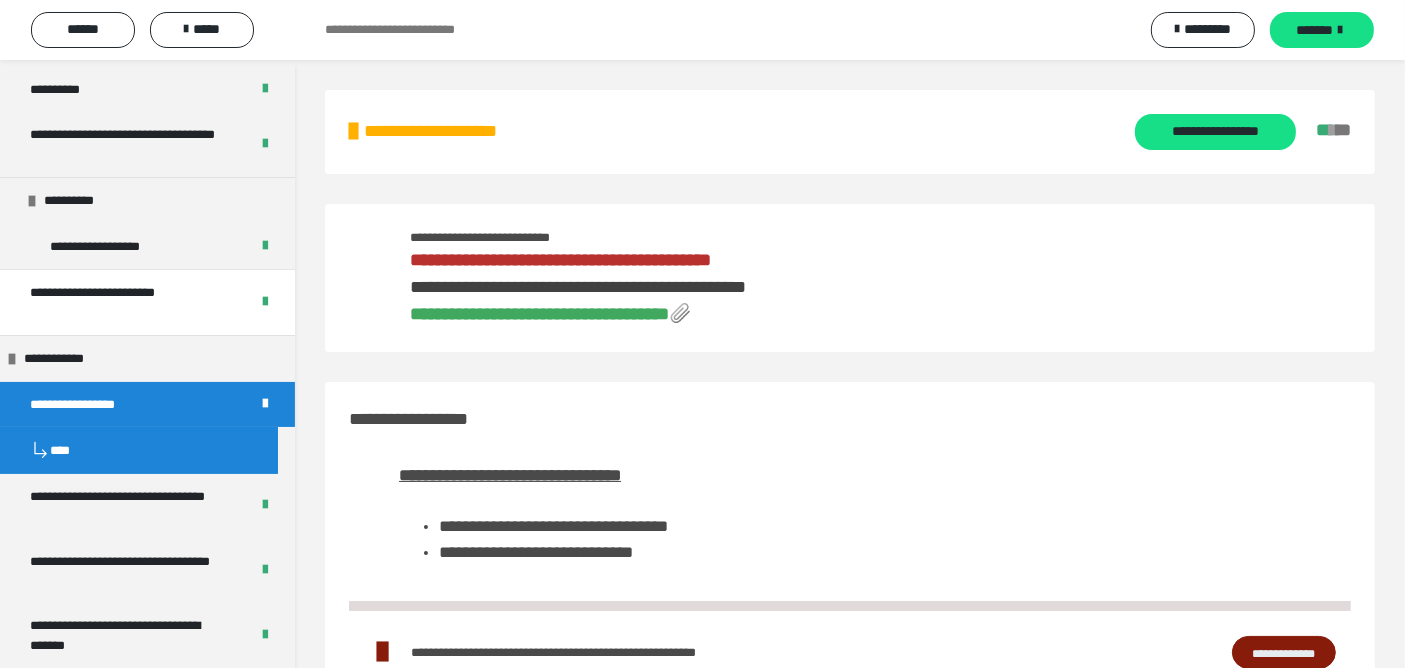 click on "**********" at bounding box center [539, 314] 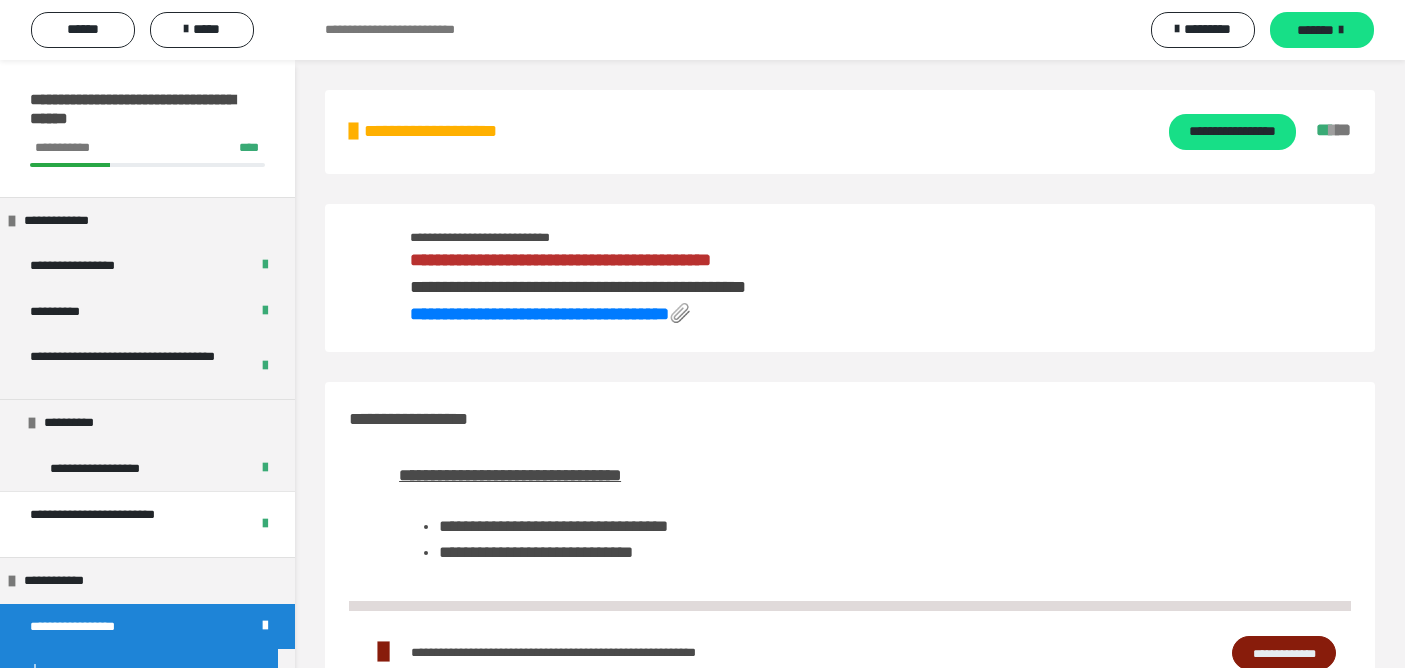 scroll, scrollTop: 0, scrollLeft: 0, axis: both 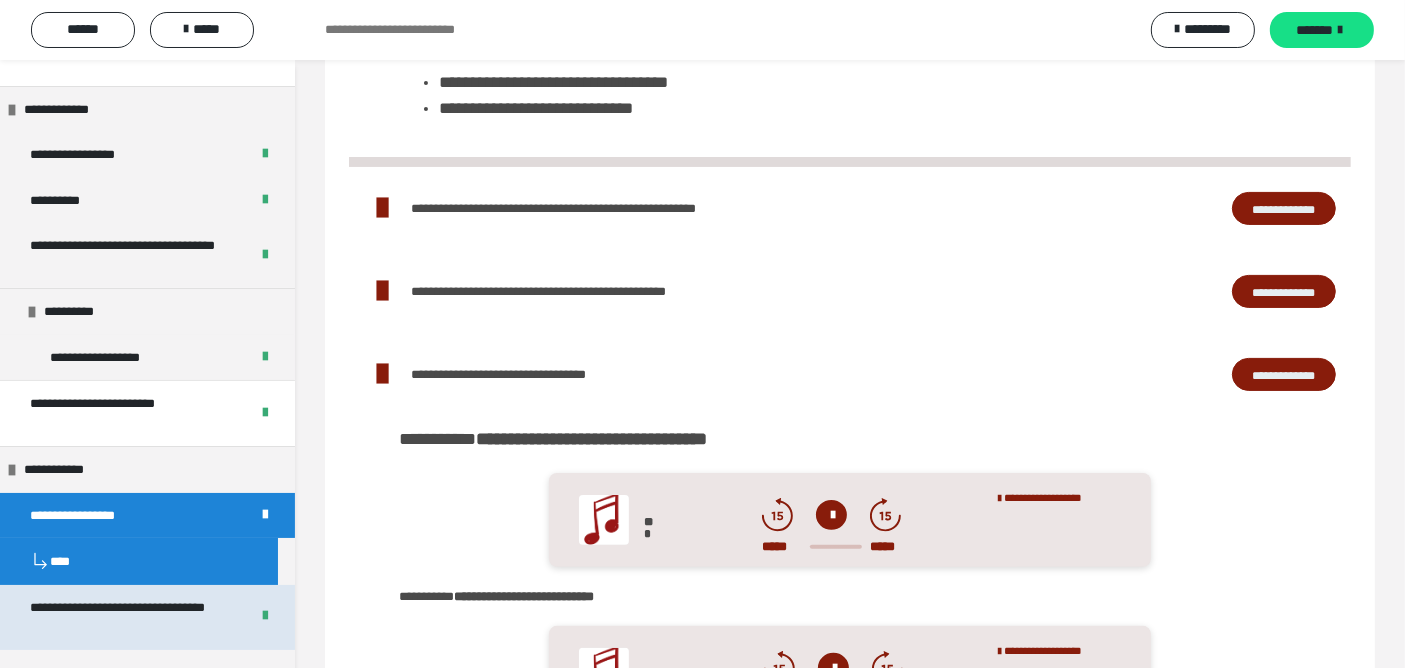 click on "**********" at bounding box center [123, 617] 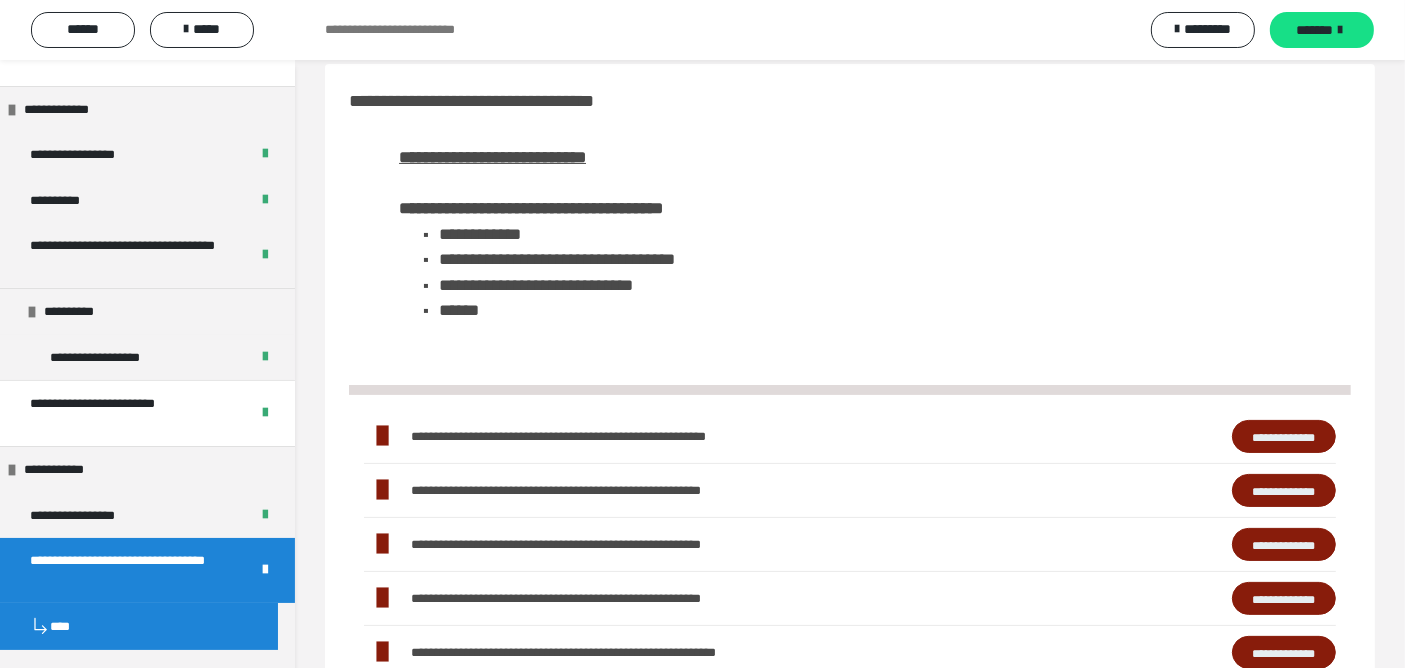 scroll, scrollTop: 249, scrollLeft: 0, axis: vertical 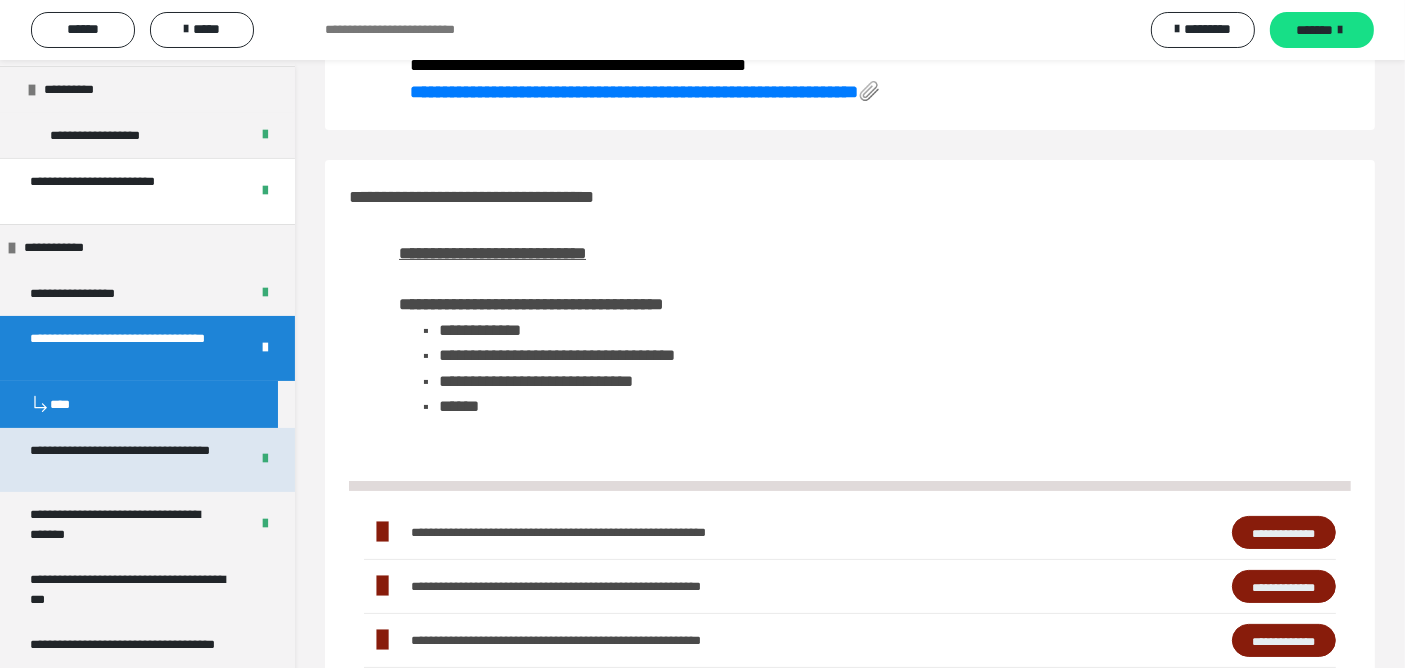 click on "**********" at bounding box center [123, 460] 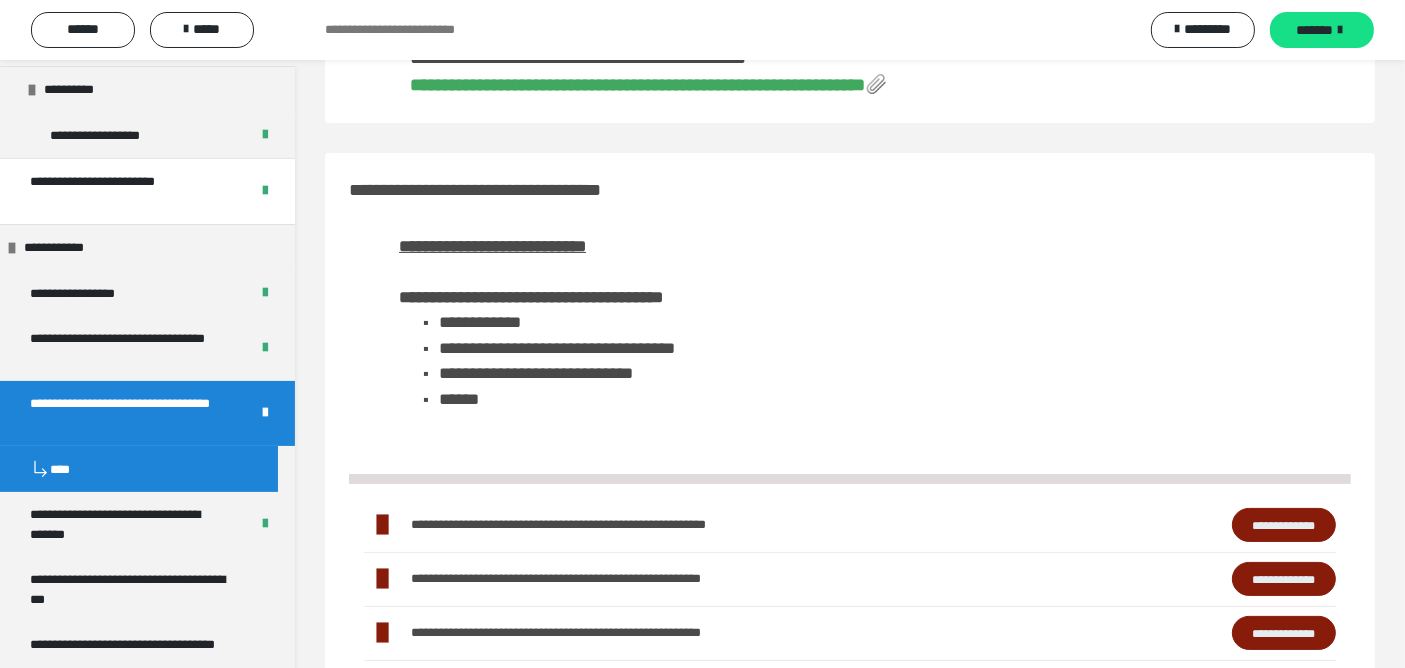 scroll, scrollTop: 240, scrollLeft: 0, axis: vertical 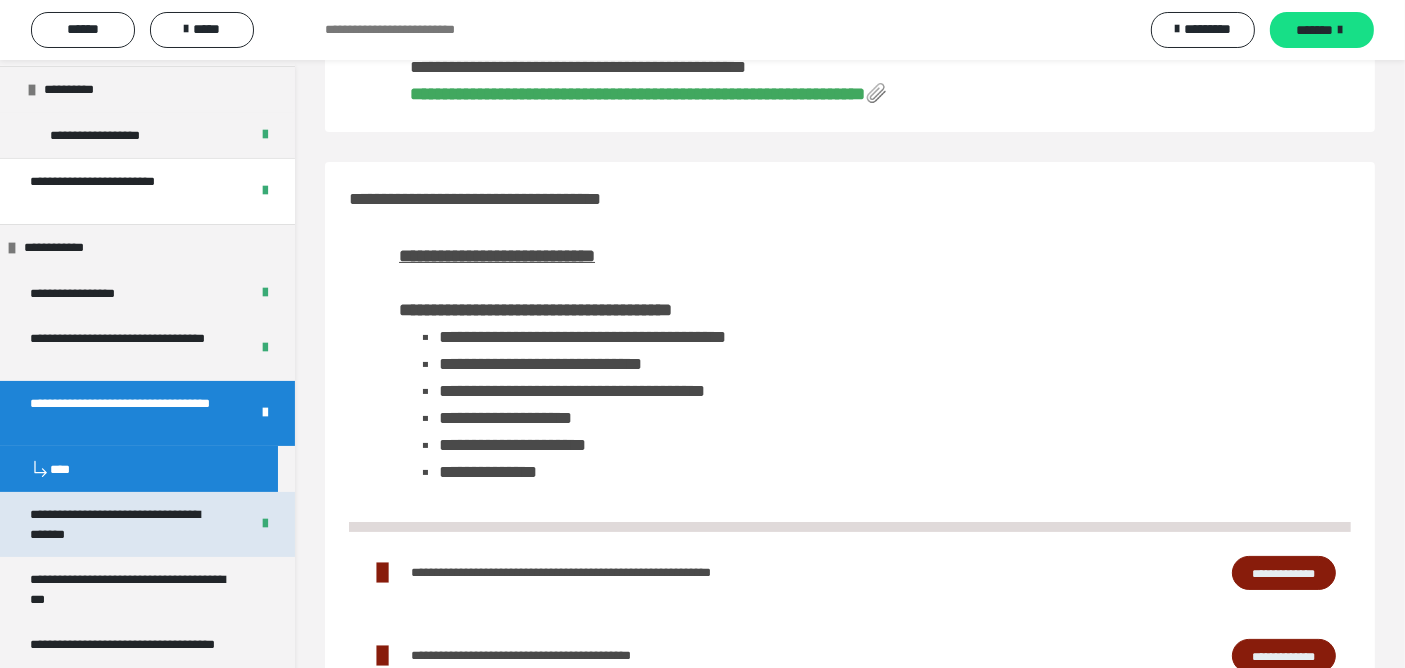 click on "**********" at bounding box center (123, 524) 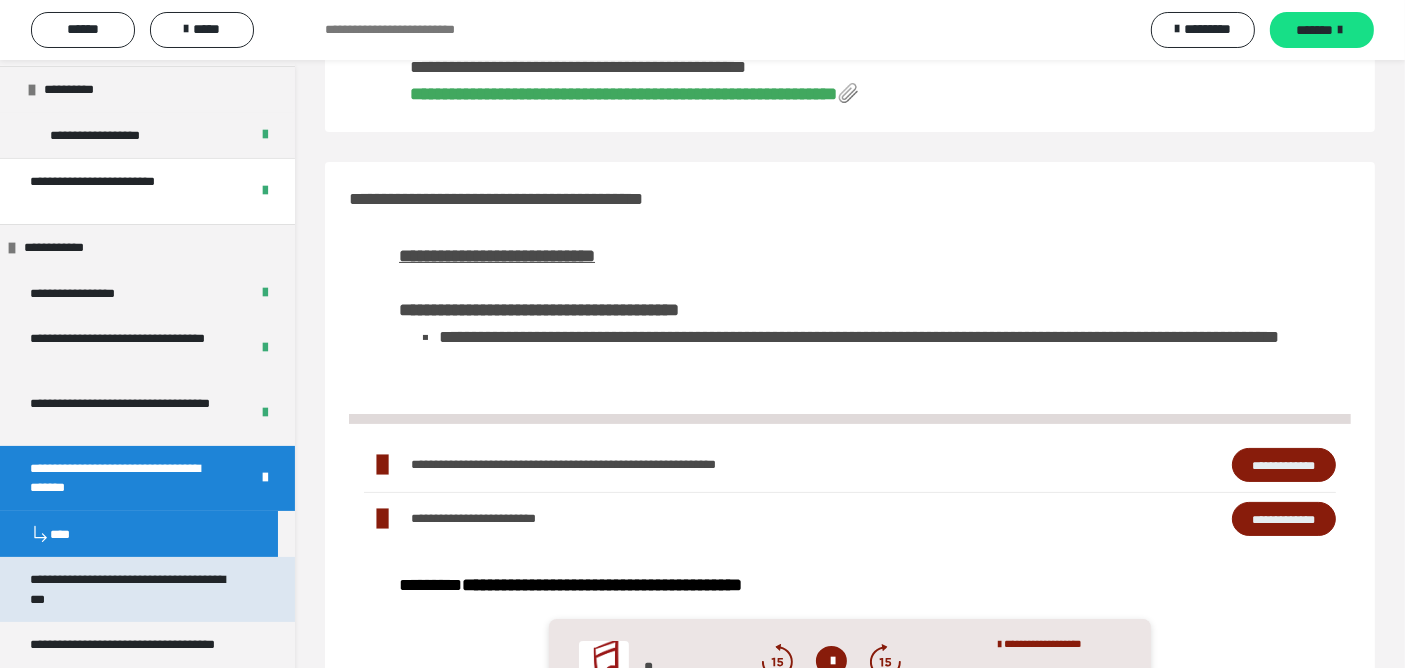 click on "**********" at bounding box center [131, 589] 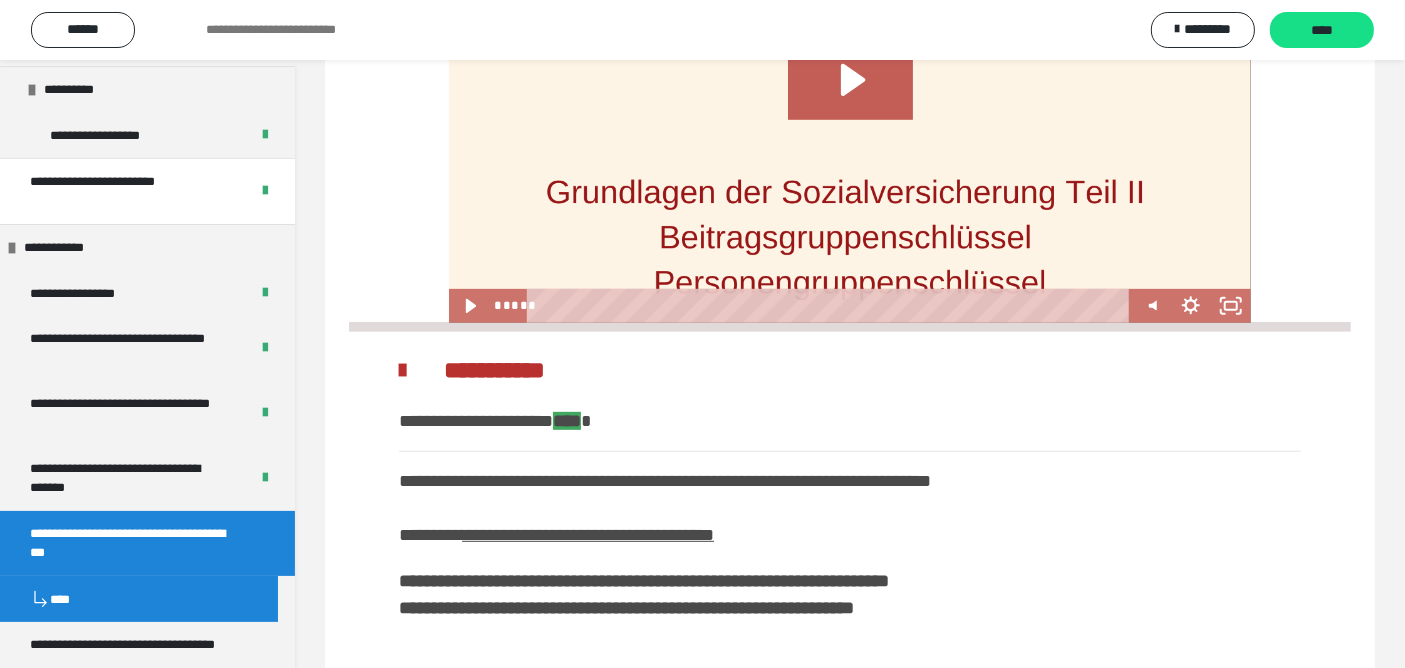 scroll, scrollTop: 936, scrollLeft: 0, axis: vertical 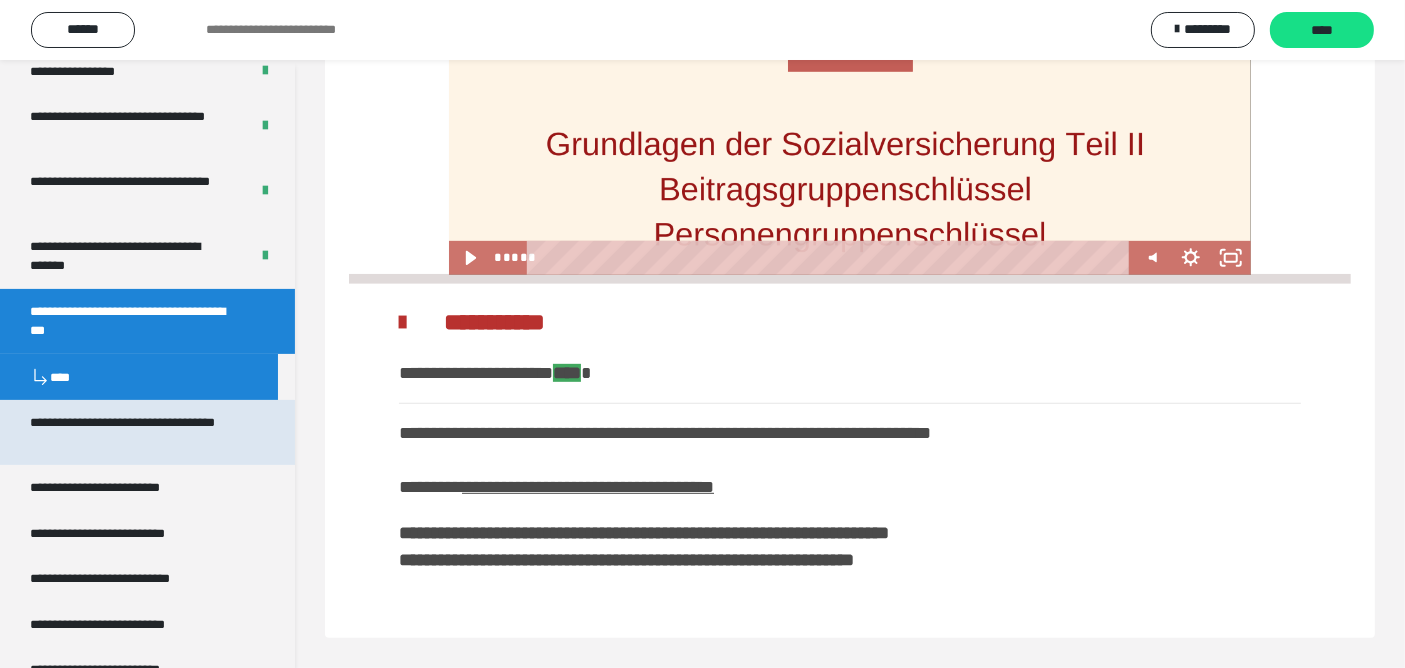 click on "**********" at bounding box center [131, 432] 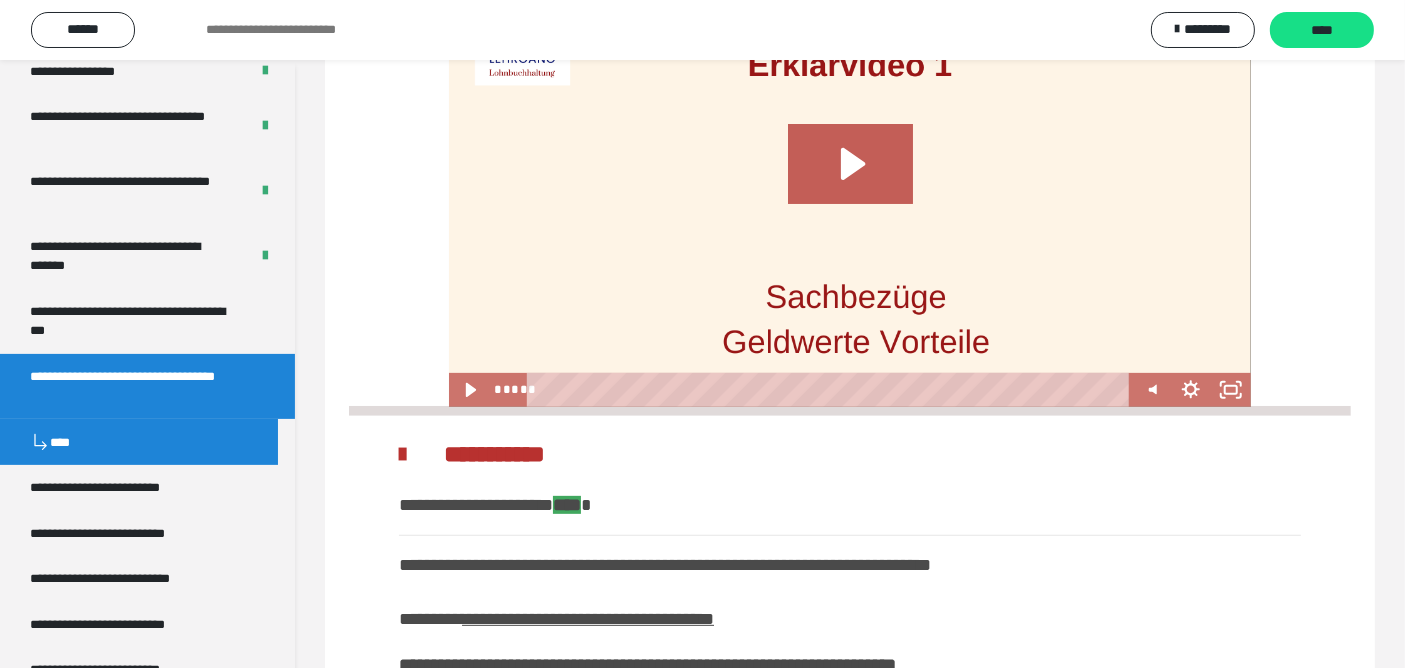 scroll, scrollTop: 780, scrollLeft: 0, axis: vertical 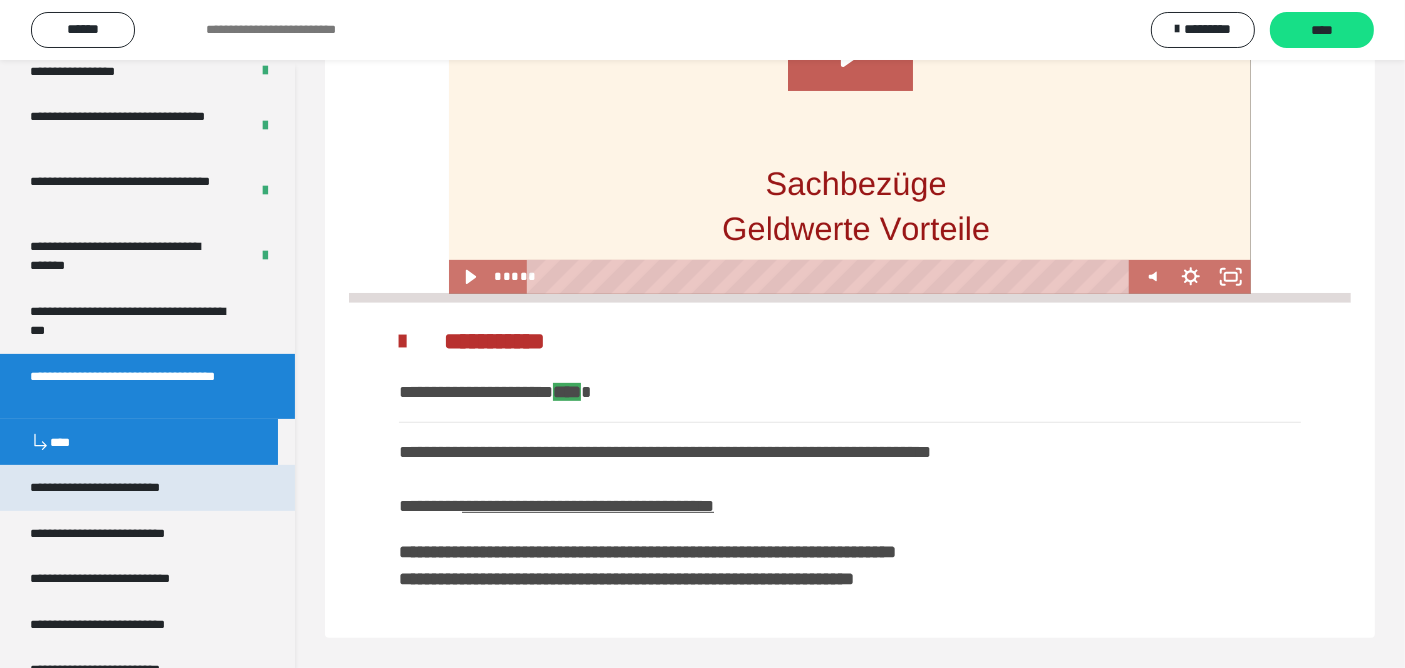 click on "**********" at bounding box center [124, 487] 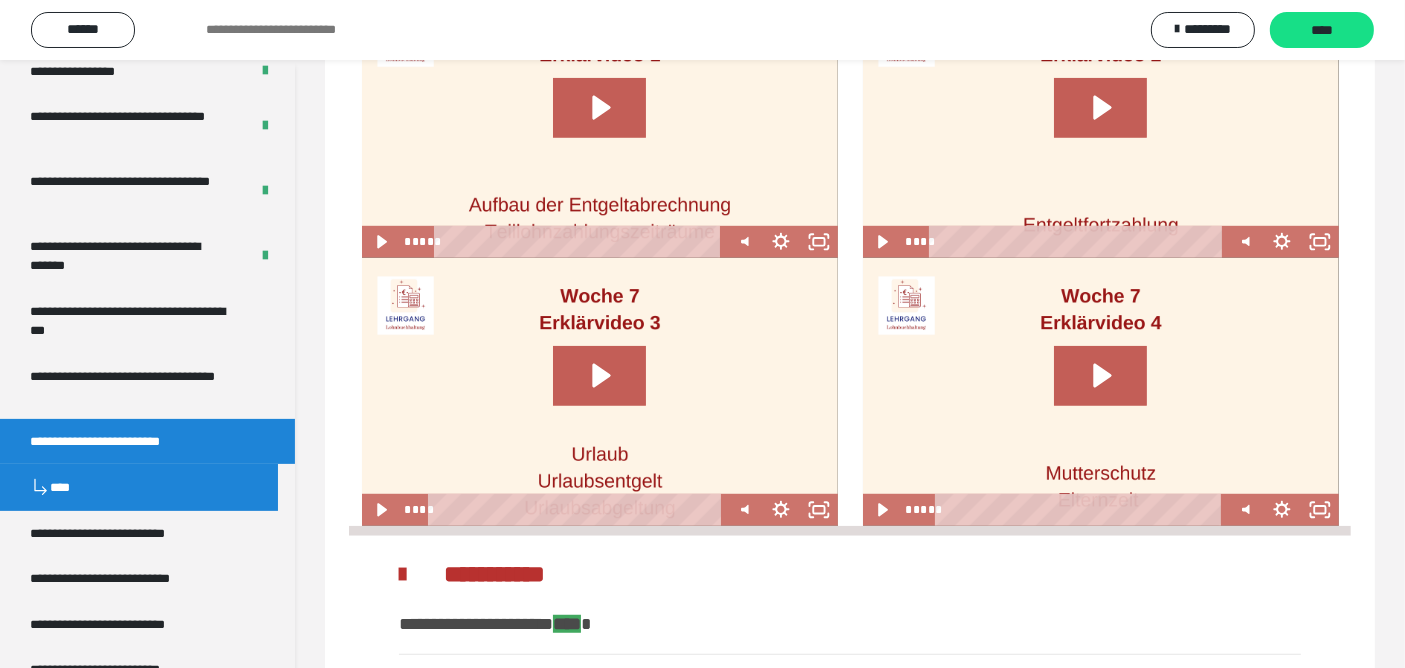 scroll, scrollTop: 1488, scrollLeft: 0, axis: vertical 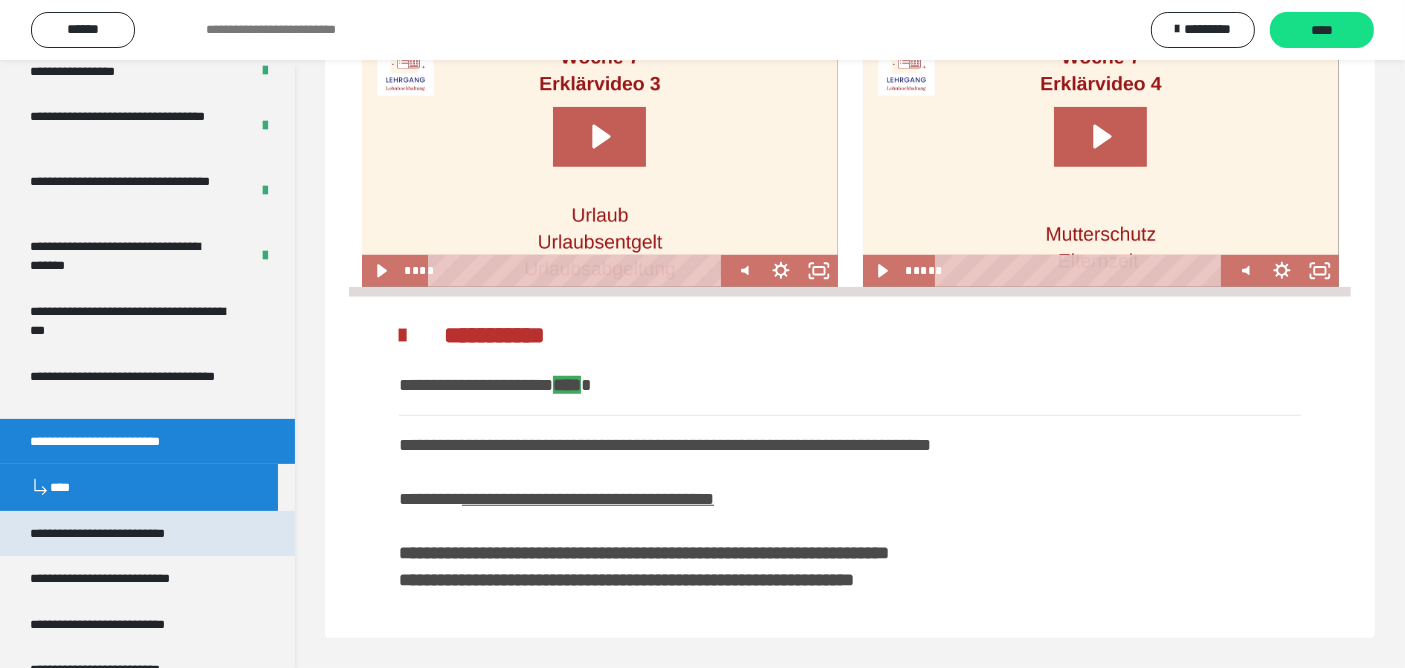 click on "**********" at bounding box center (126, 533) 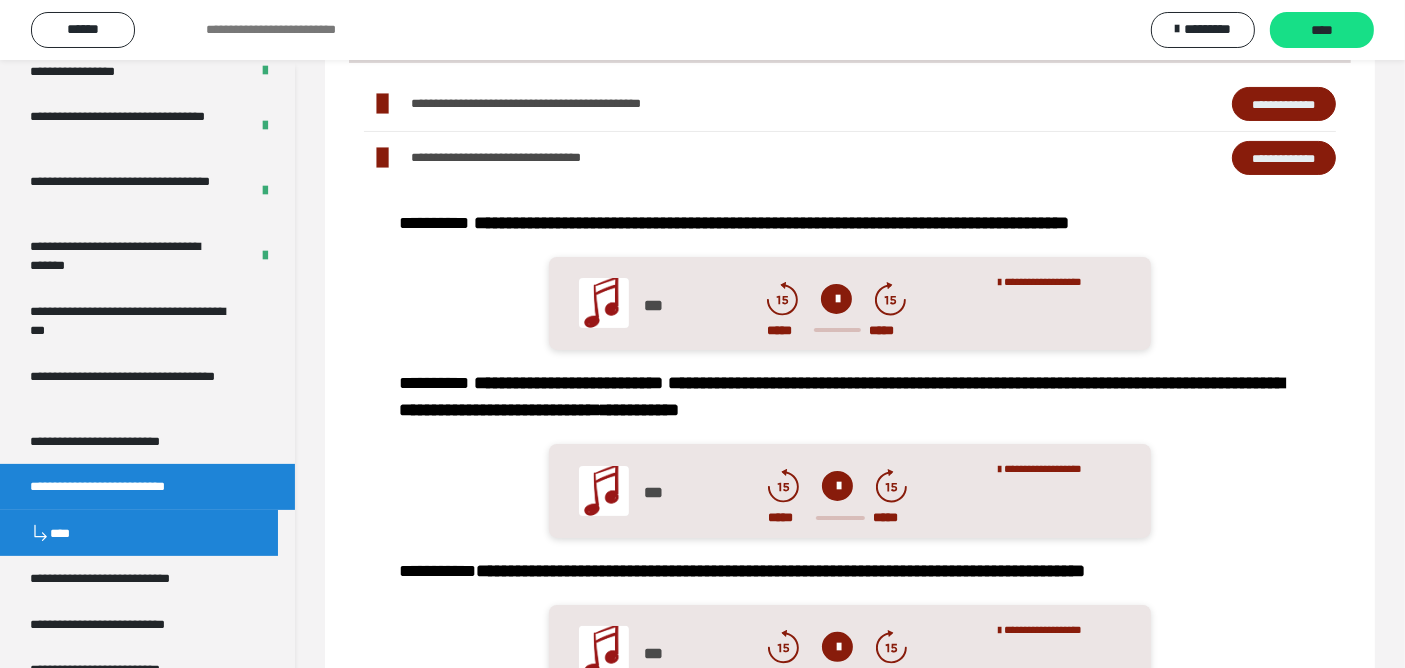 scroll, scrollTop: 222, scrollLeft: 0, axis: vertical 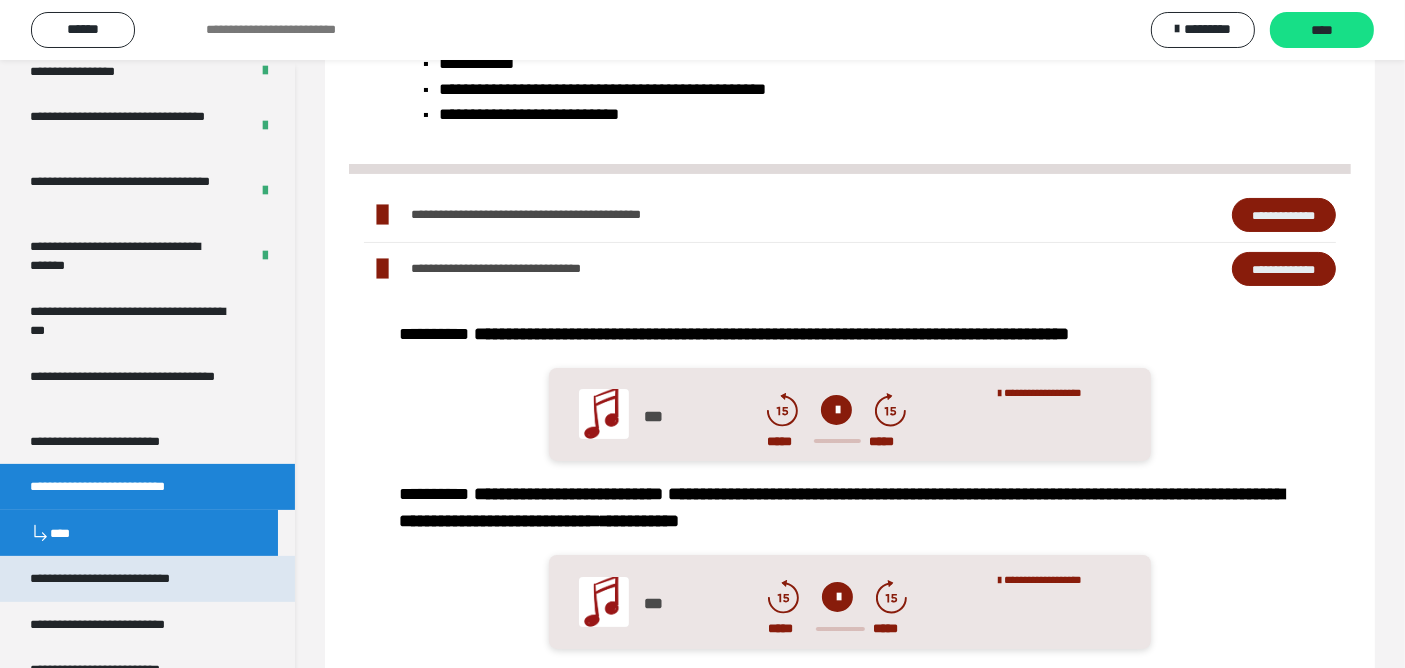 click on "**********" at bounding box center (127, 578) 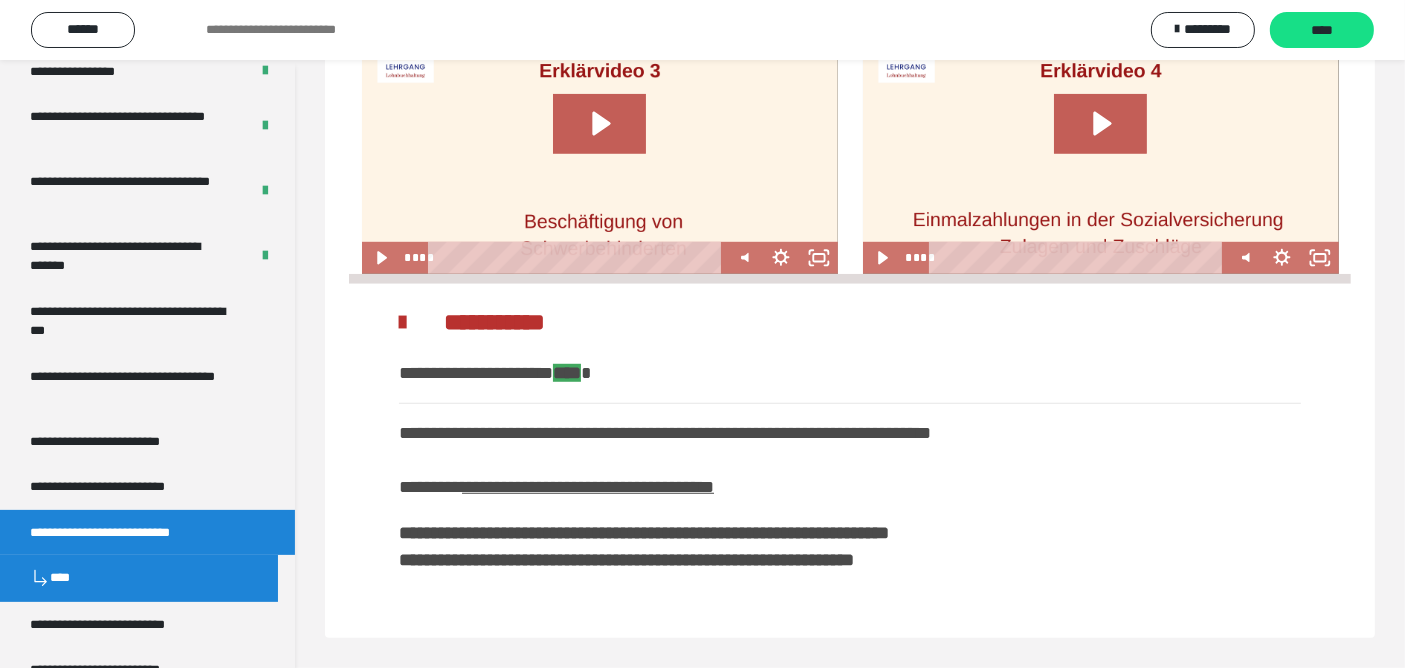 scroll, scrollTop: 1380, scrollLeft: 0, axis: vertical 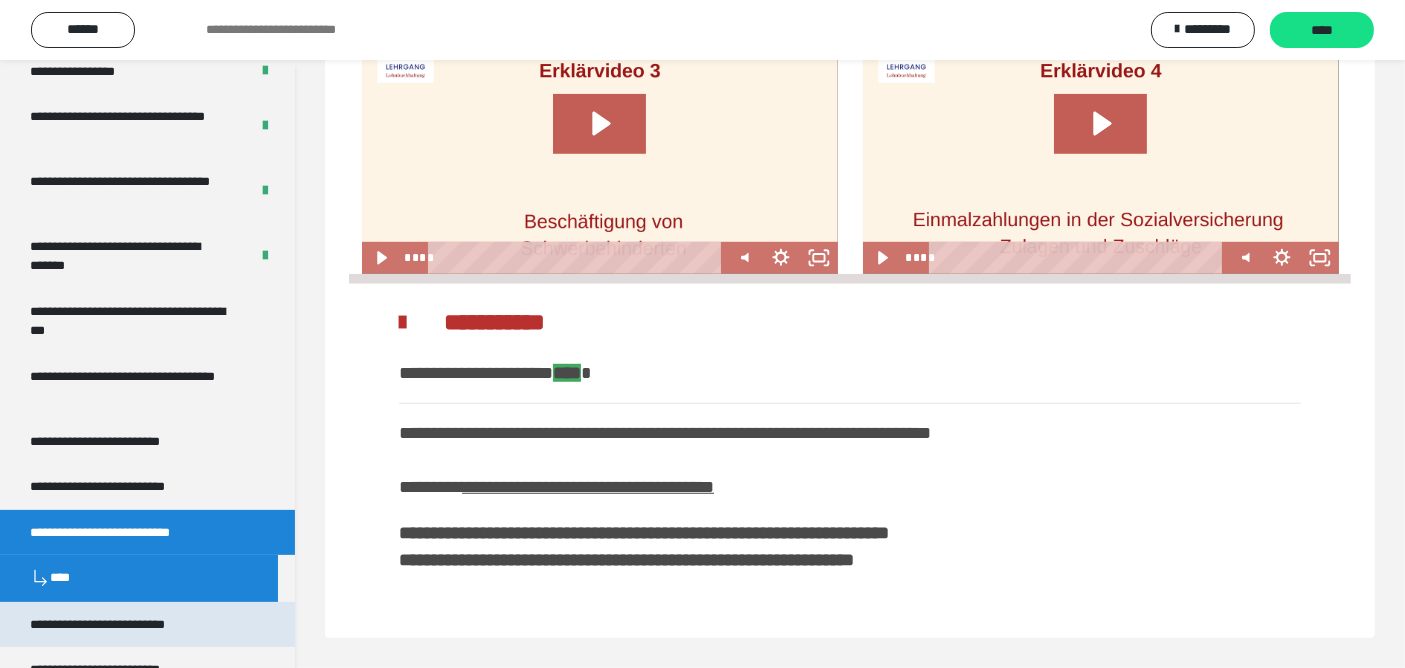 click on "**********" at bounding box center [128, 624] 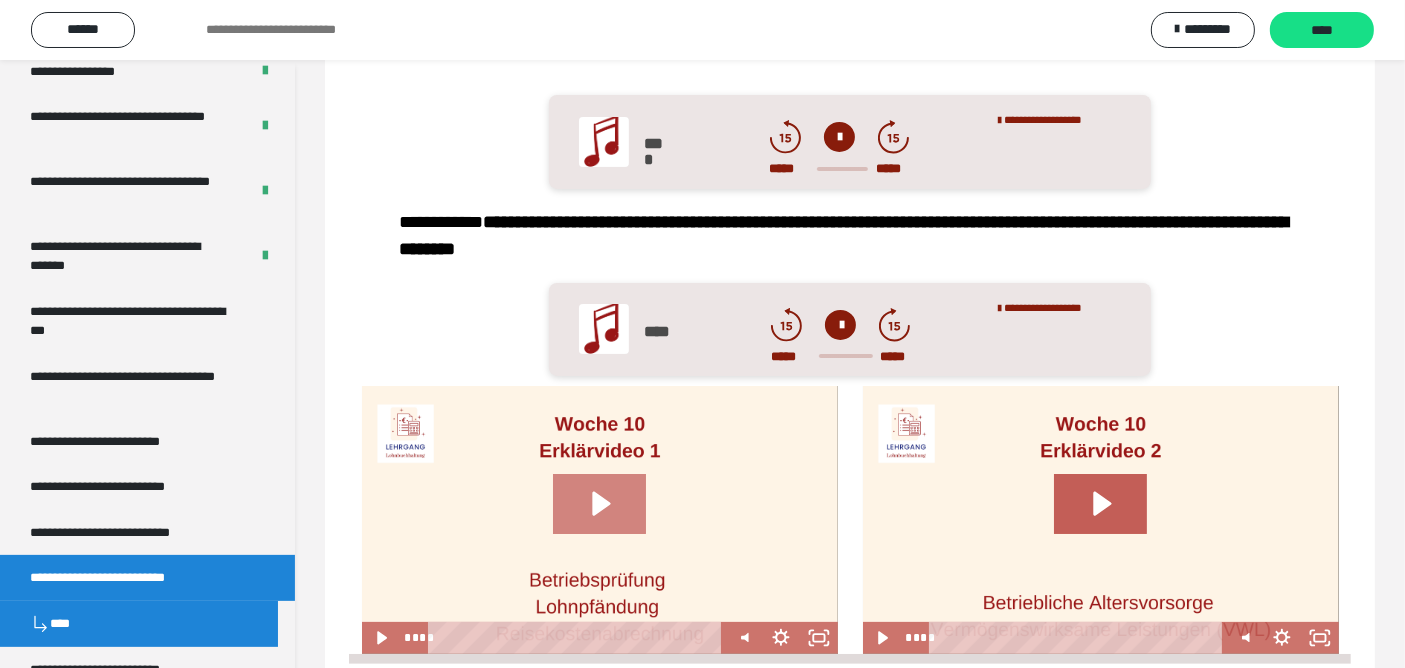 scroll, scrollTop: 265, scrollLeft: 0, axis: vertical 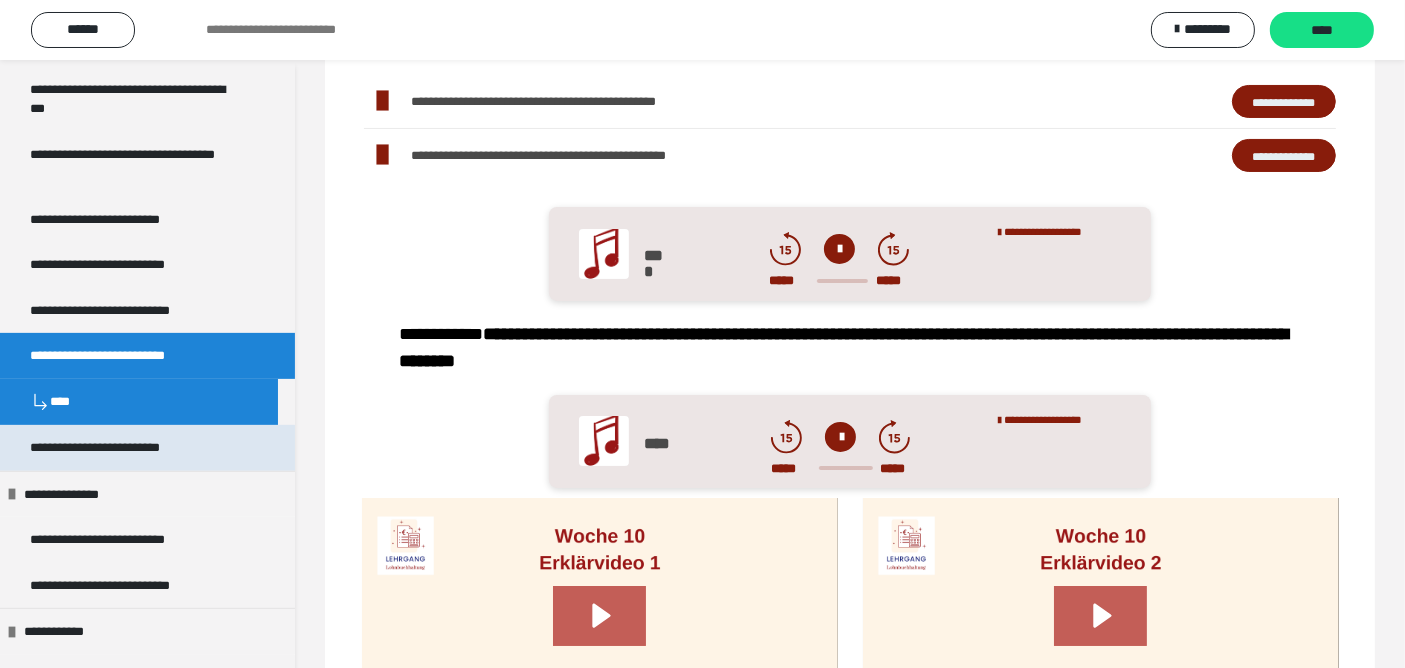 click on "**********" at bounding box center (126, 447) 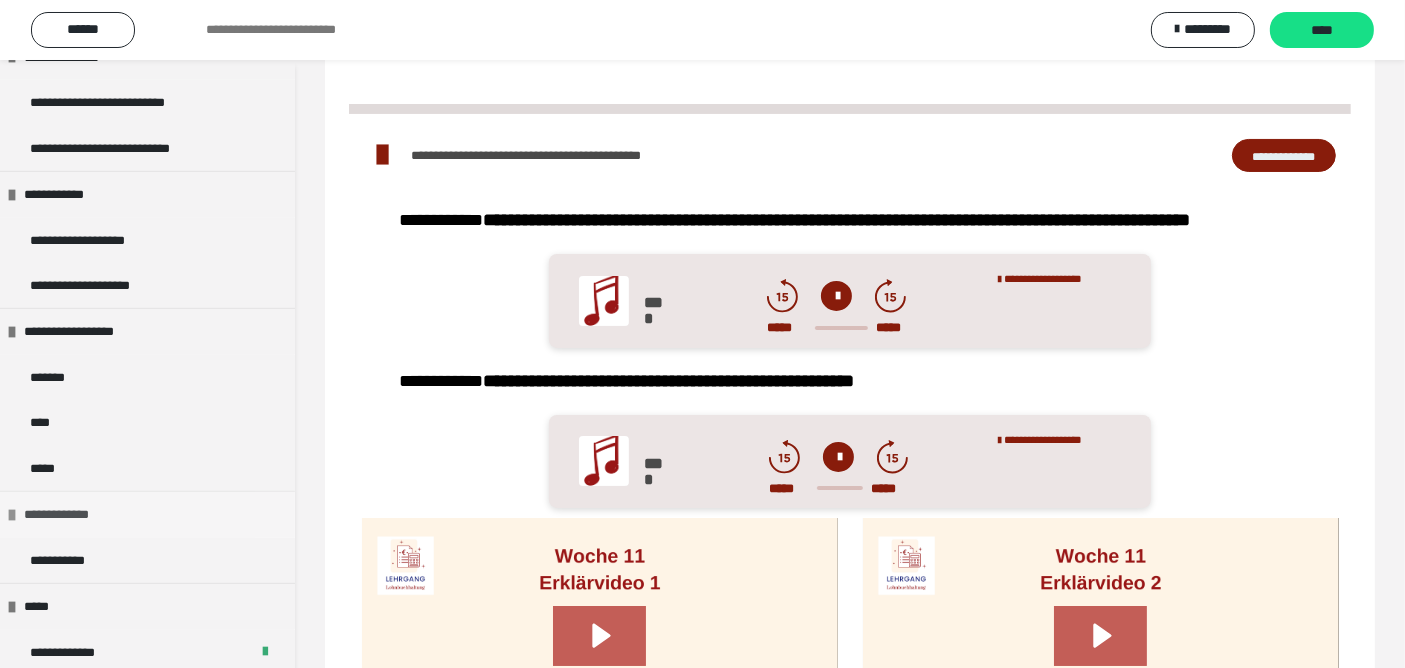 scroll, scrollTop: 1222, scrollLeft: 0, axis: vertical 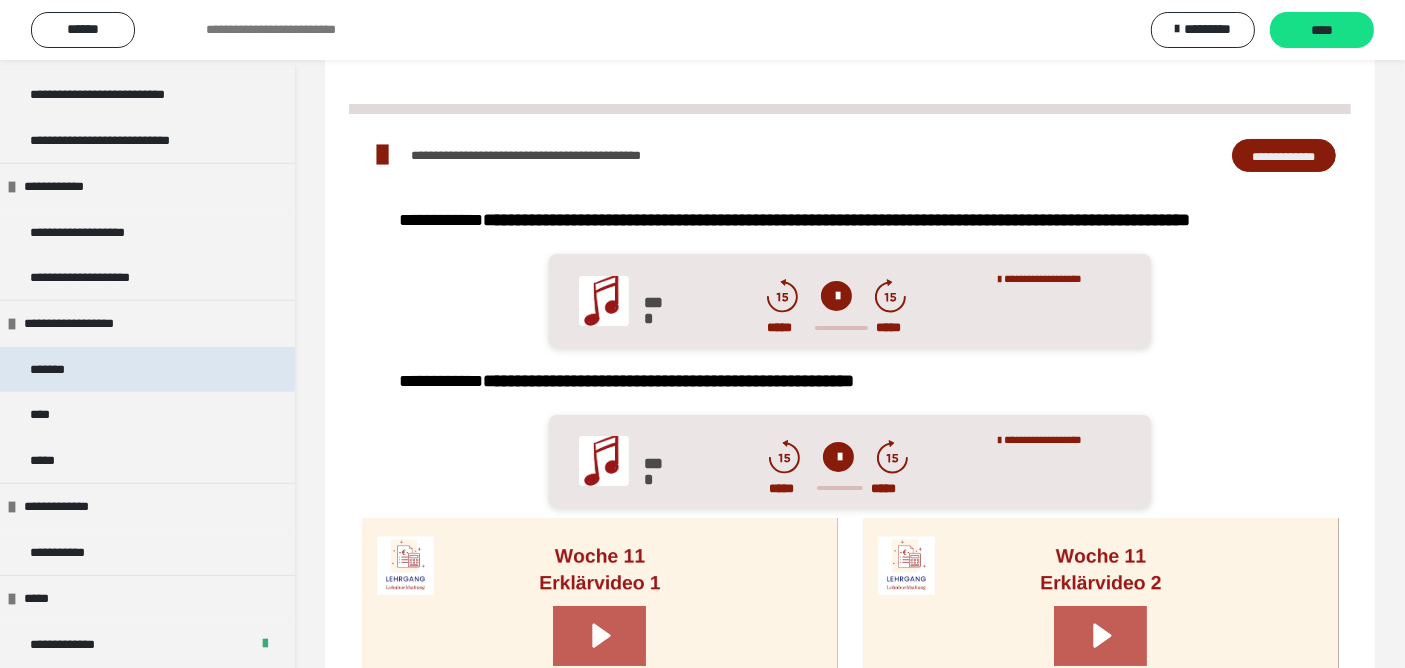 click on "*******" at bounding box center [56, 369] 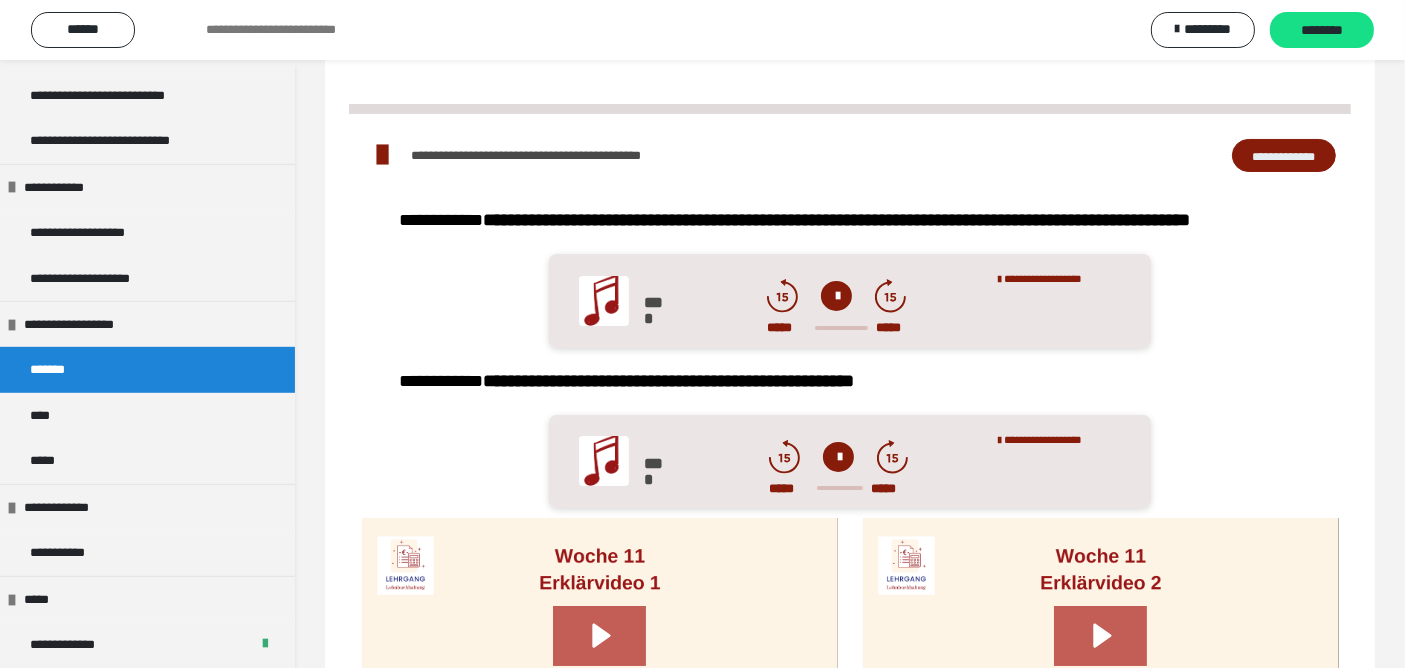 scroll, scrollTop: 60, scrollLeft: 0, axis: vertical 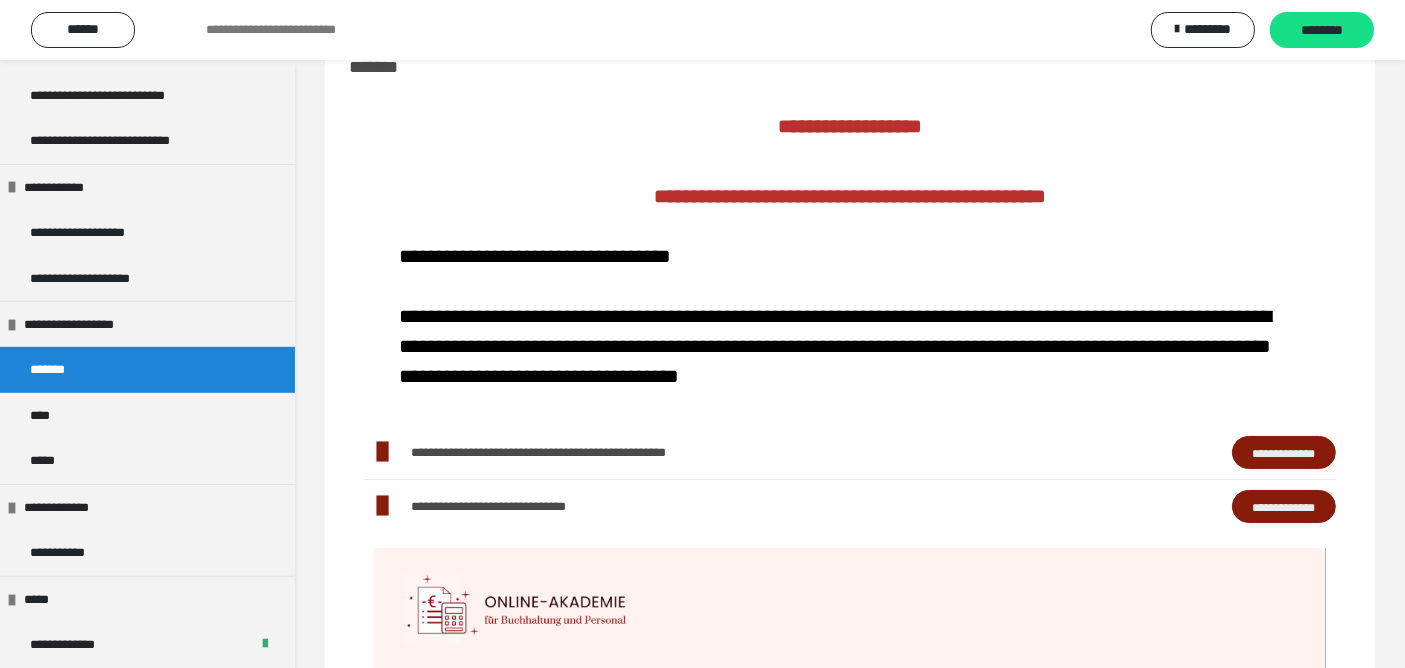 click on "**********" at bounding box center (1284, 452) 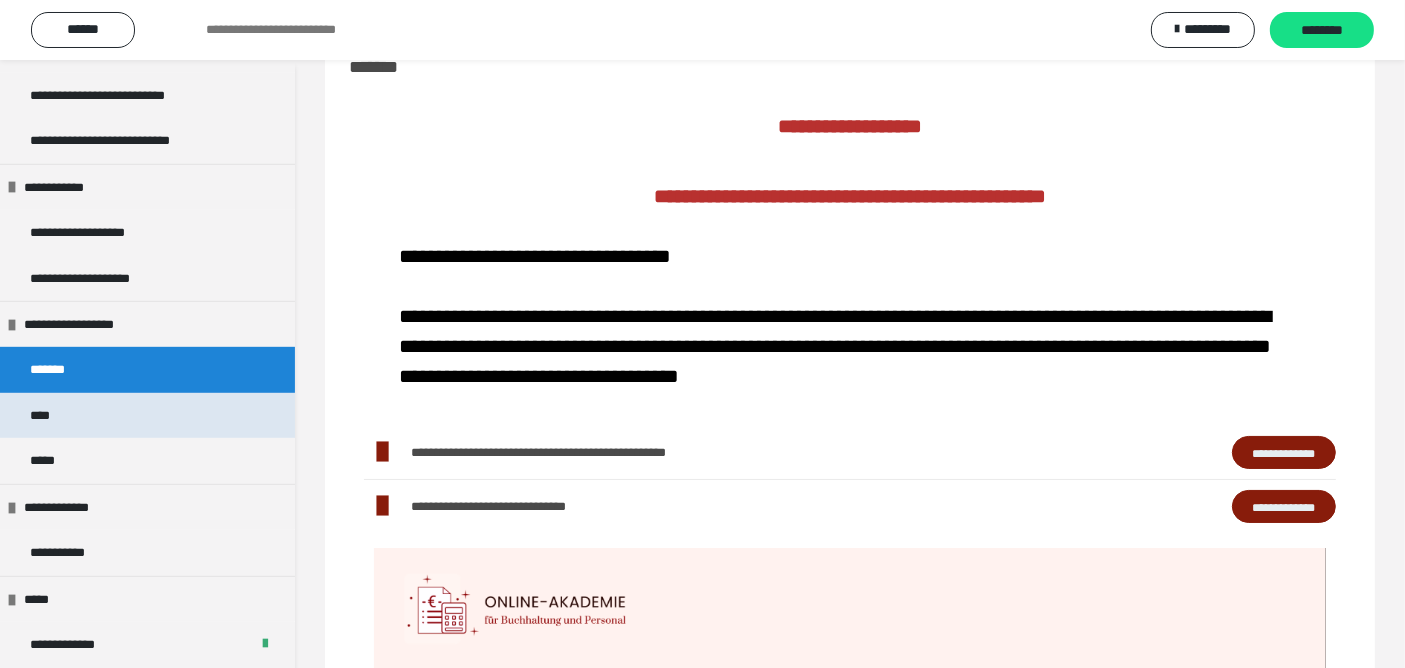 click on "****" at bounding box center [48, 415] 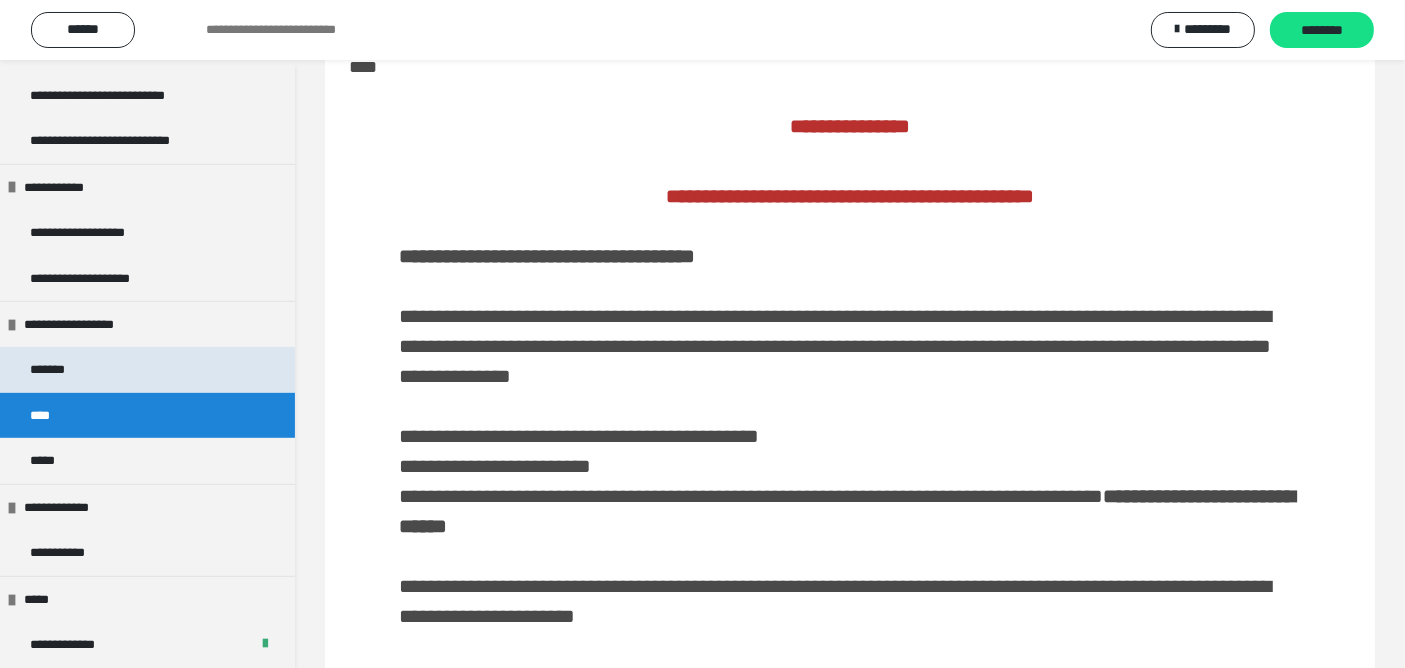 click on "*******" at bounding box center (56, 369) 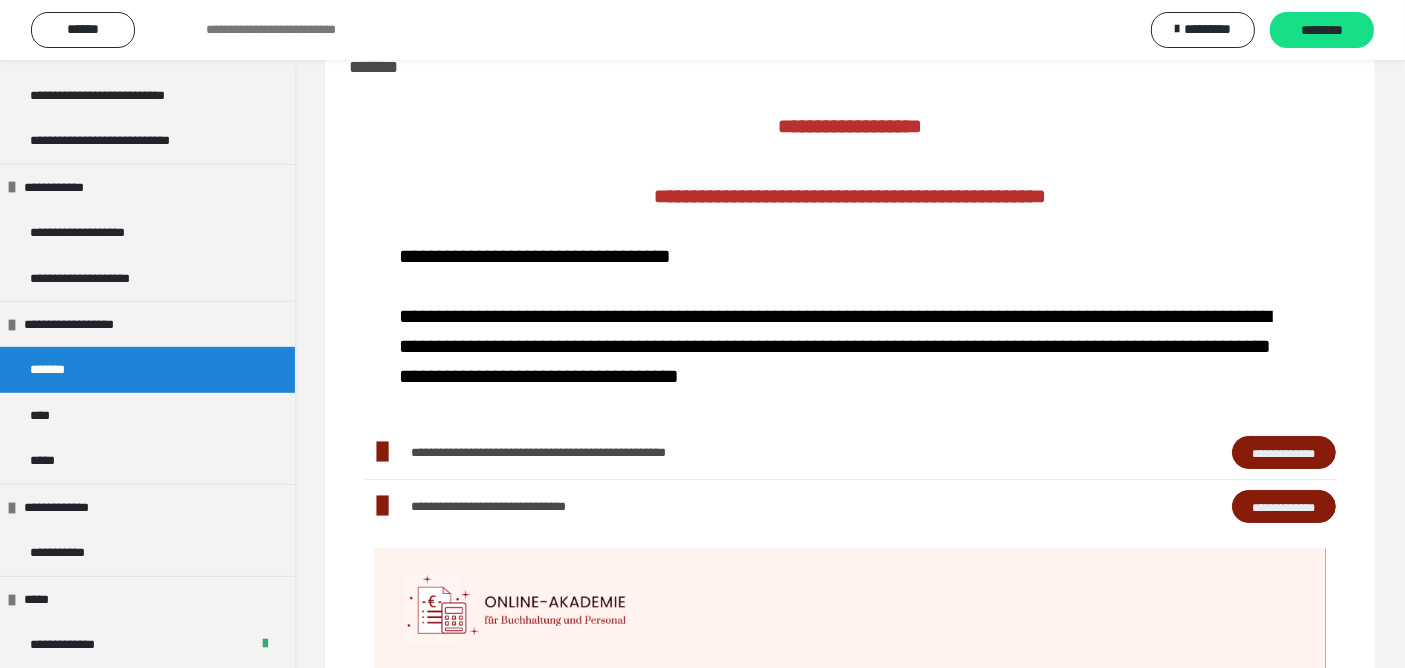 click on "**********" at bounding box center [1284, 506] 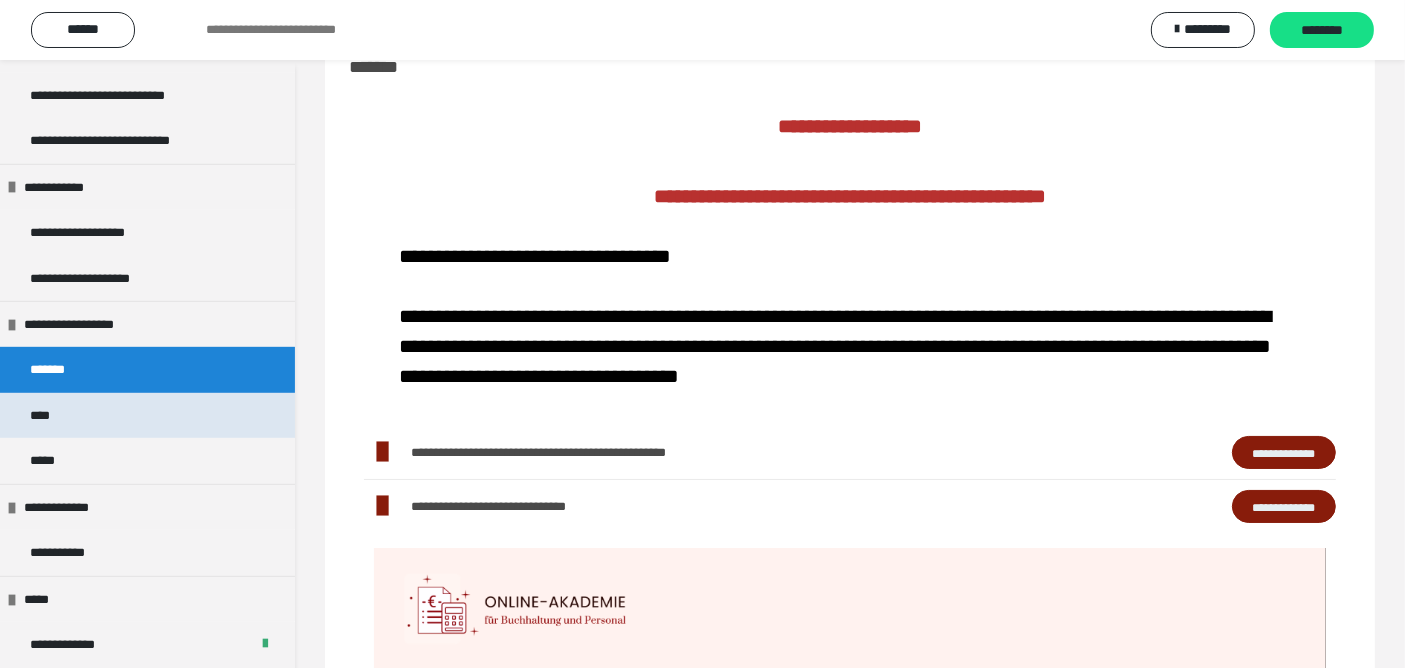click on "****" at bounding box center [147, 415] 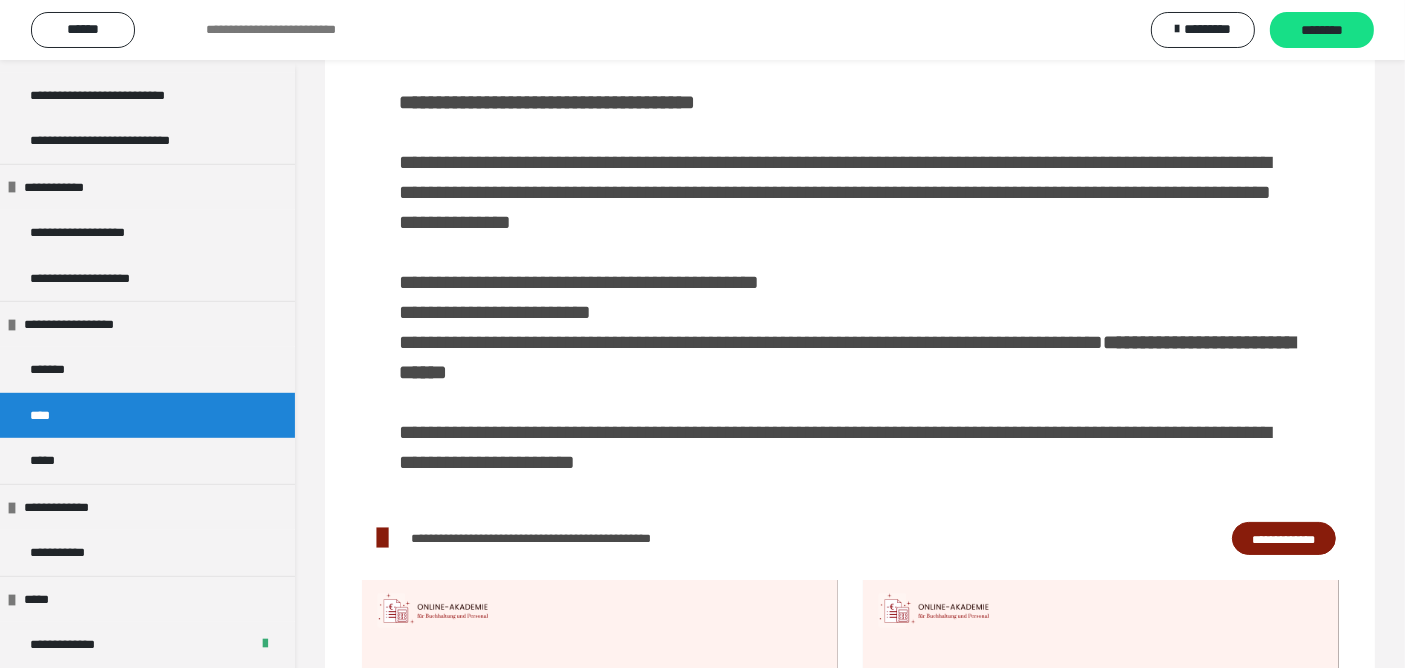 scroll, scrollTop: 393, scrollLeft: 0, axis: vertical 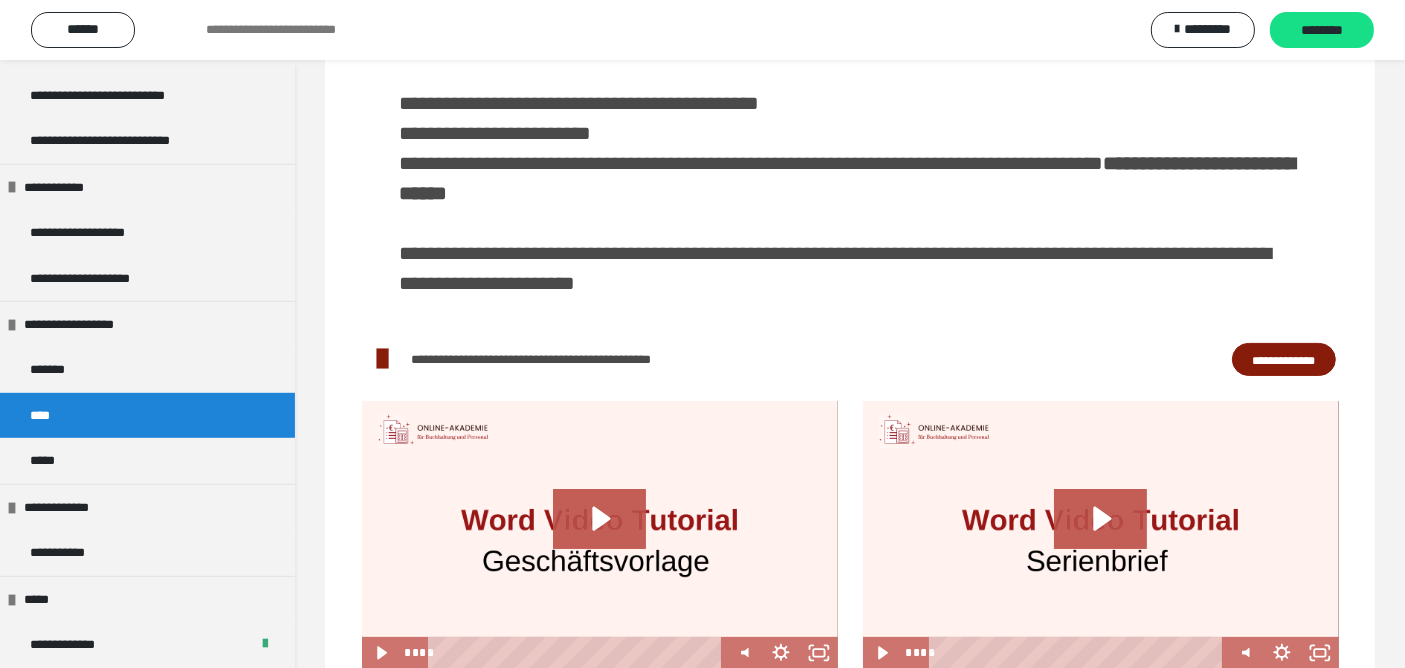 click on "**********" at bounding box center (1284, 359) 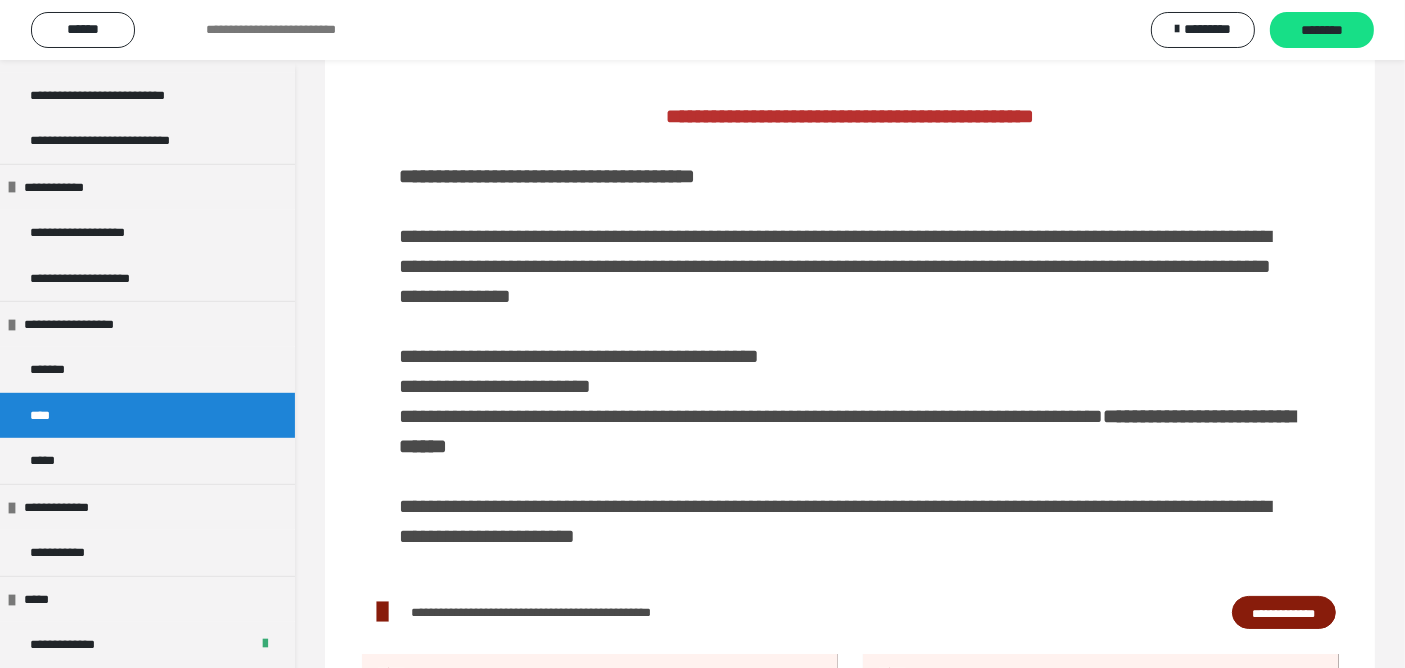 scroll, scrollTop: 333, scrollLeft: 0, axis: vertical 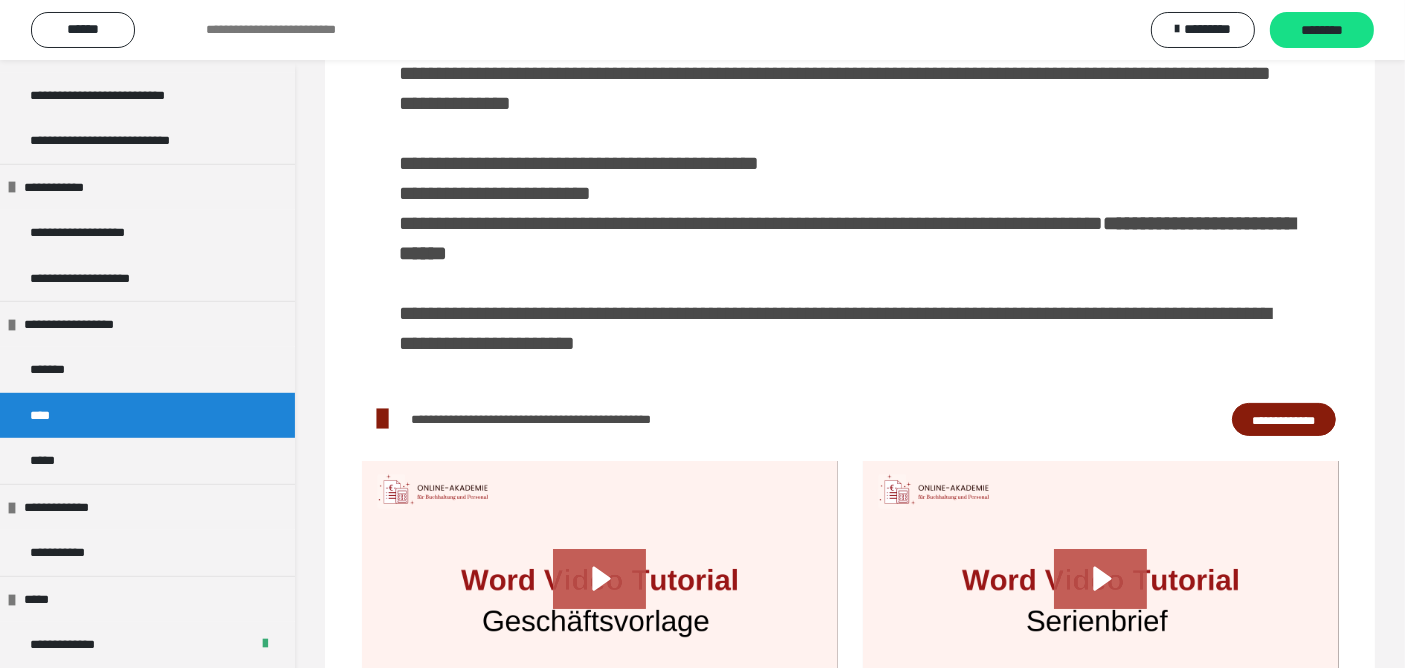 click on "**********" at bounding box center (1284, 419) 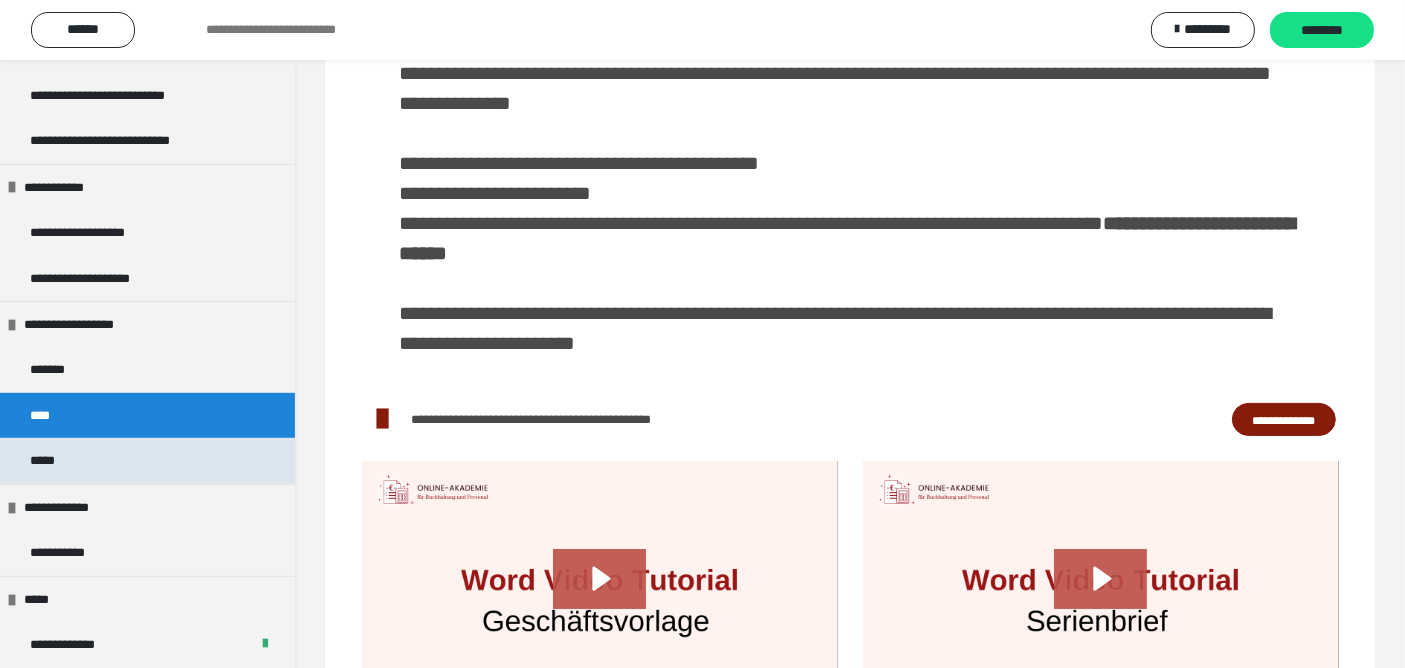 click on "*****" at bounding box center [147, 460] 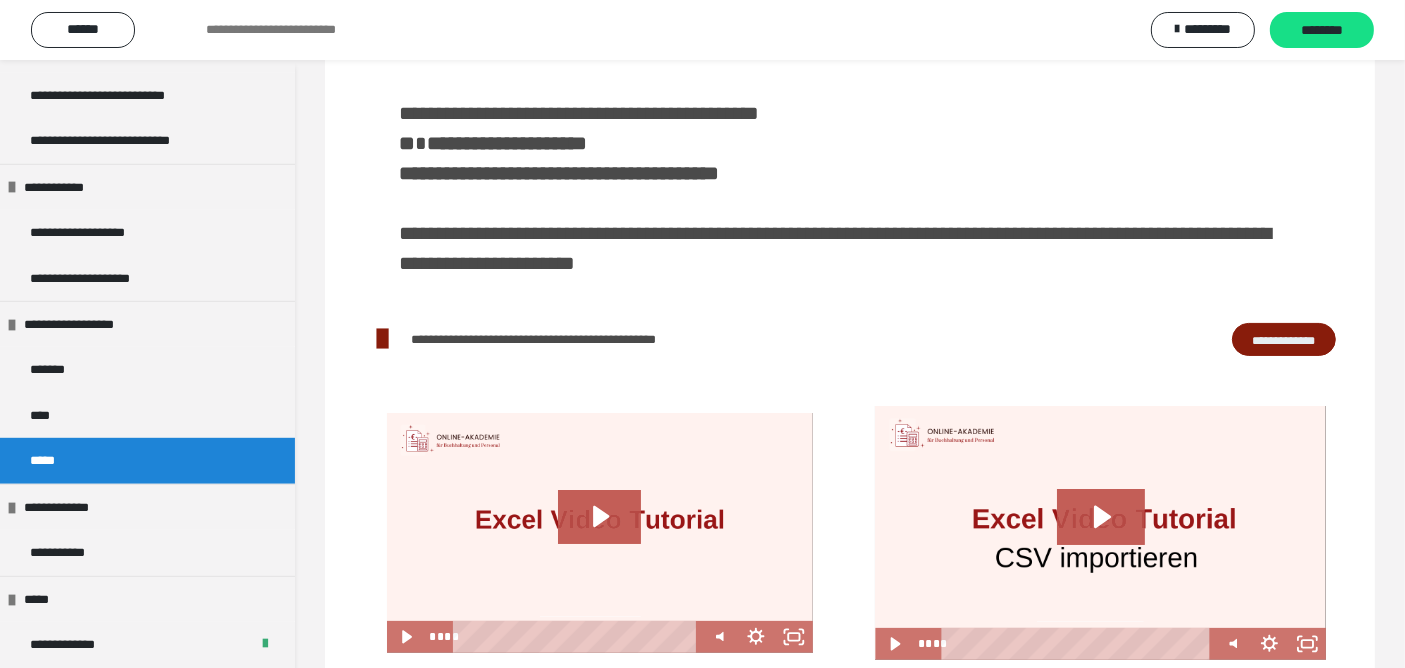 scroll, scrollTop: 413, scrollLeft: 0, axis: vertical 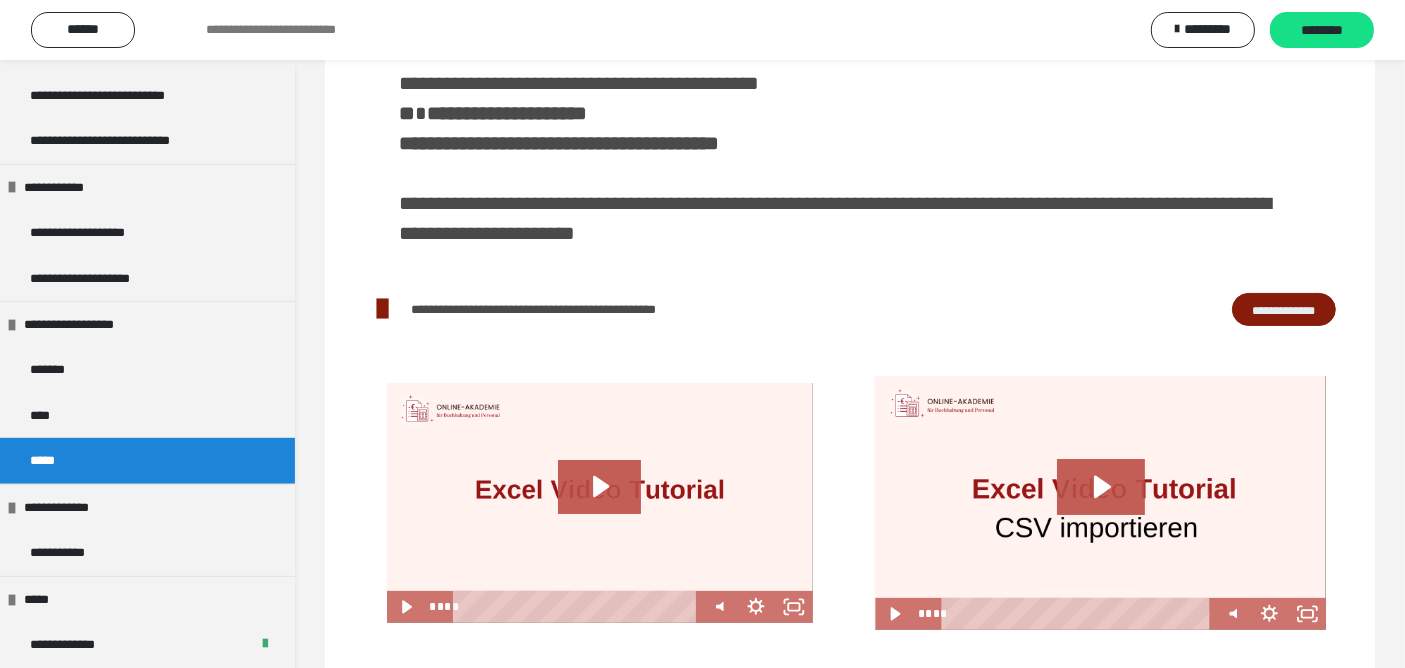 click on "**********" at bounding box center [1284, 309] 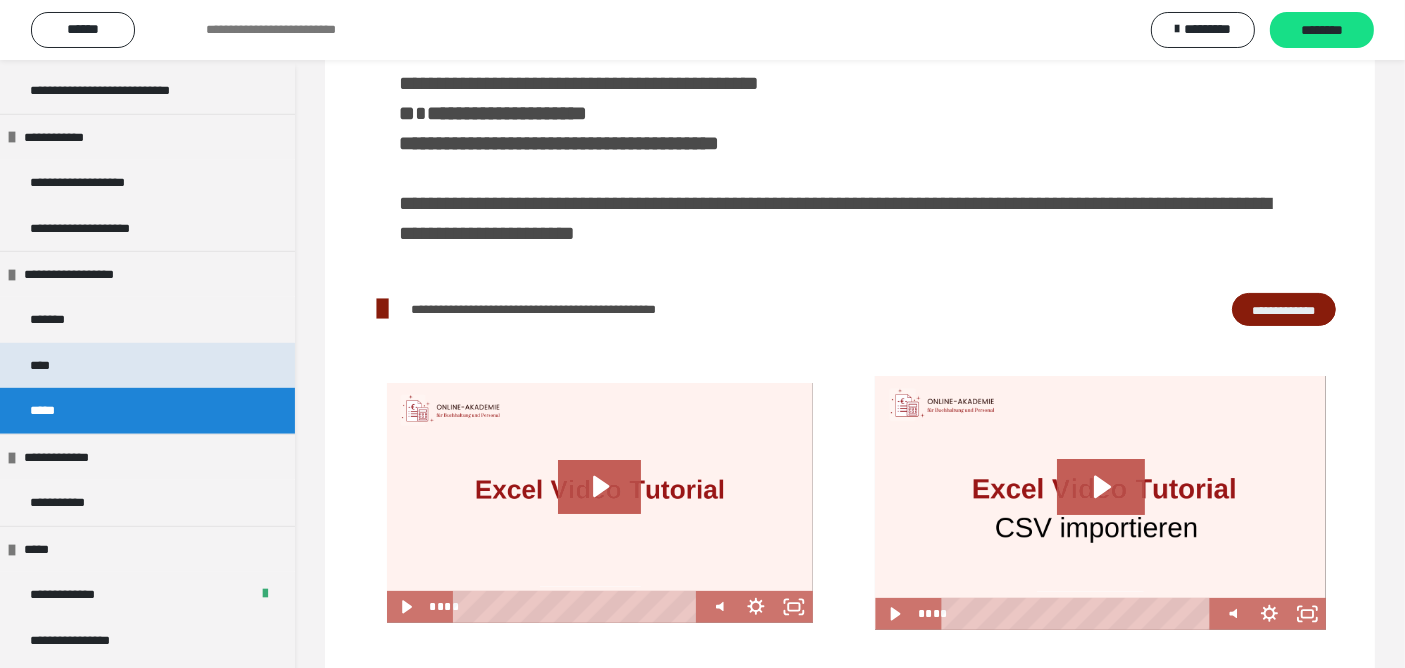 scroll, scrollTop: 1268, scrollLeft: 0, axis: vertical 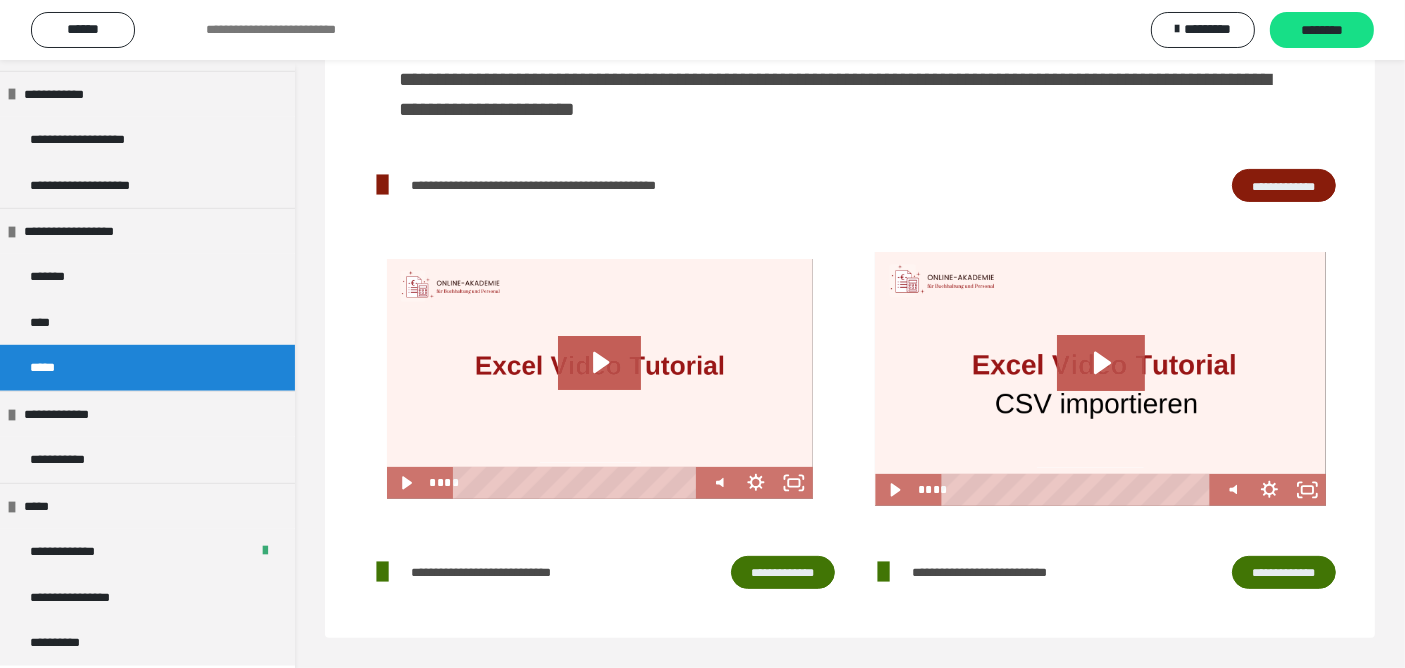 click on "**********" at bounding box center [783, 572] 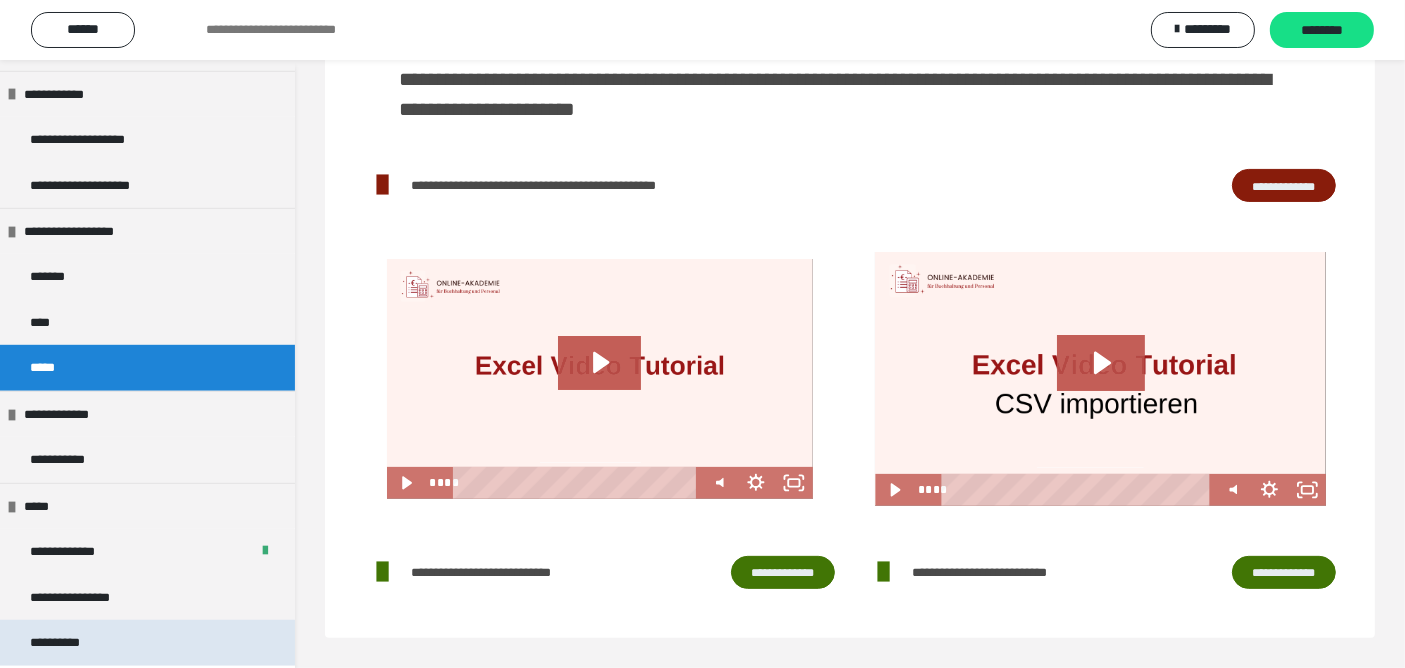 click on "**********" at bounding box center (67, 642) 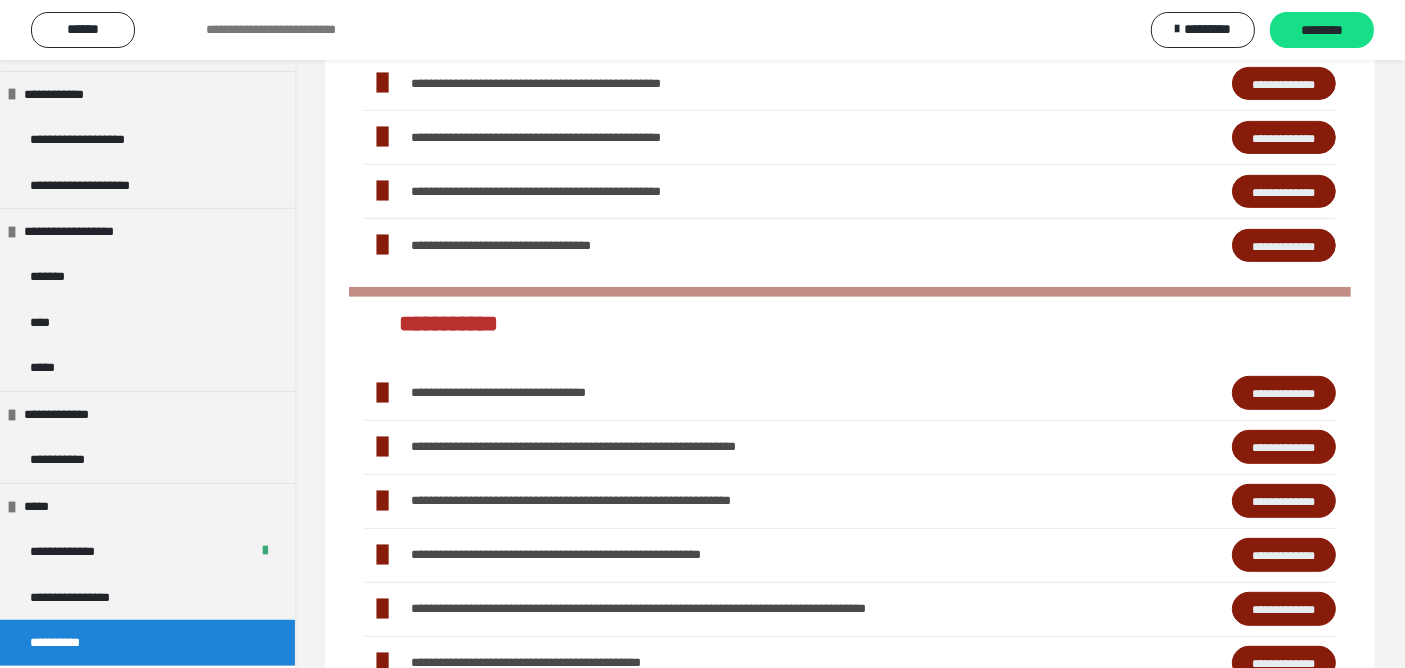 scroll, scrollTop: 1000, scrollLeft: 0, axis: vertical 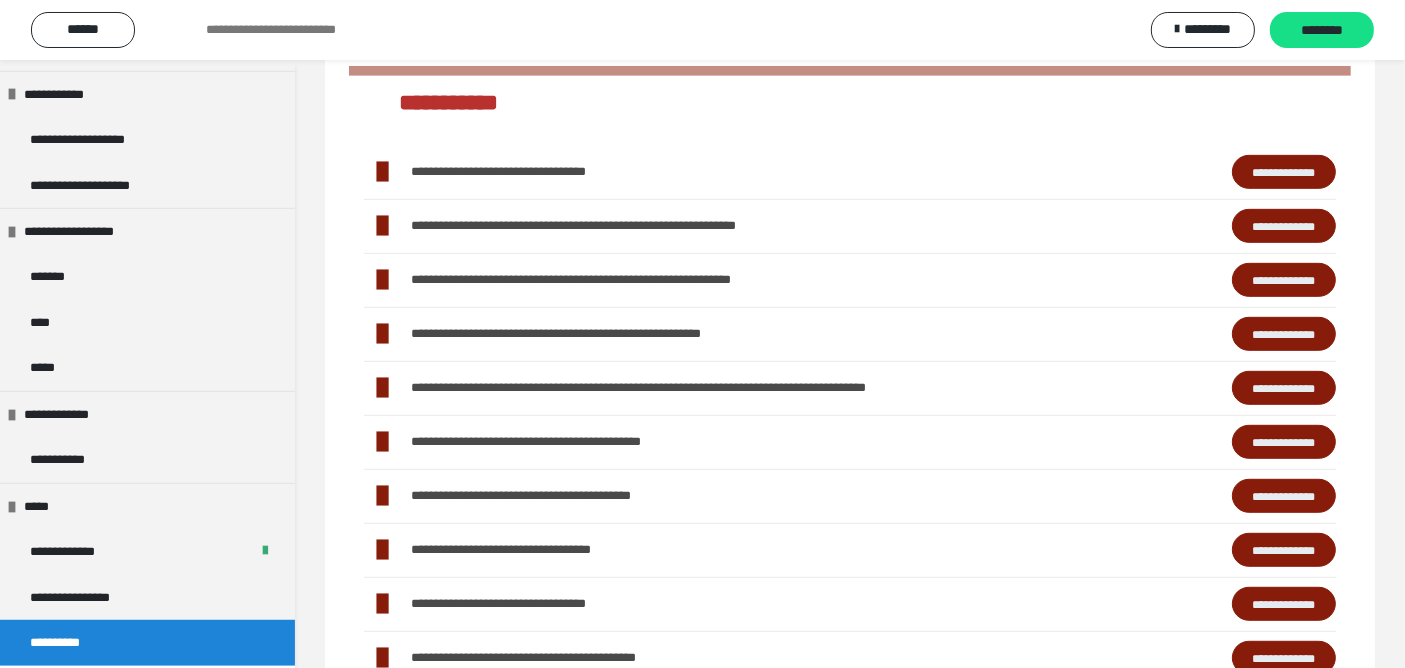 click on "**********" at bounding box center [1284, 171] 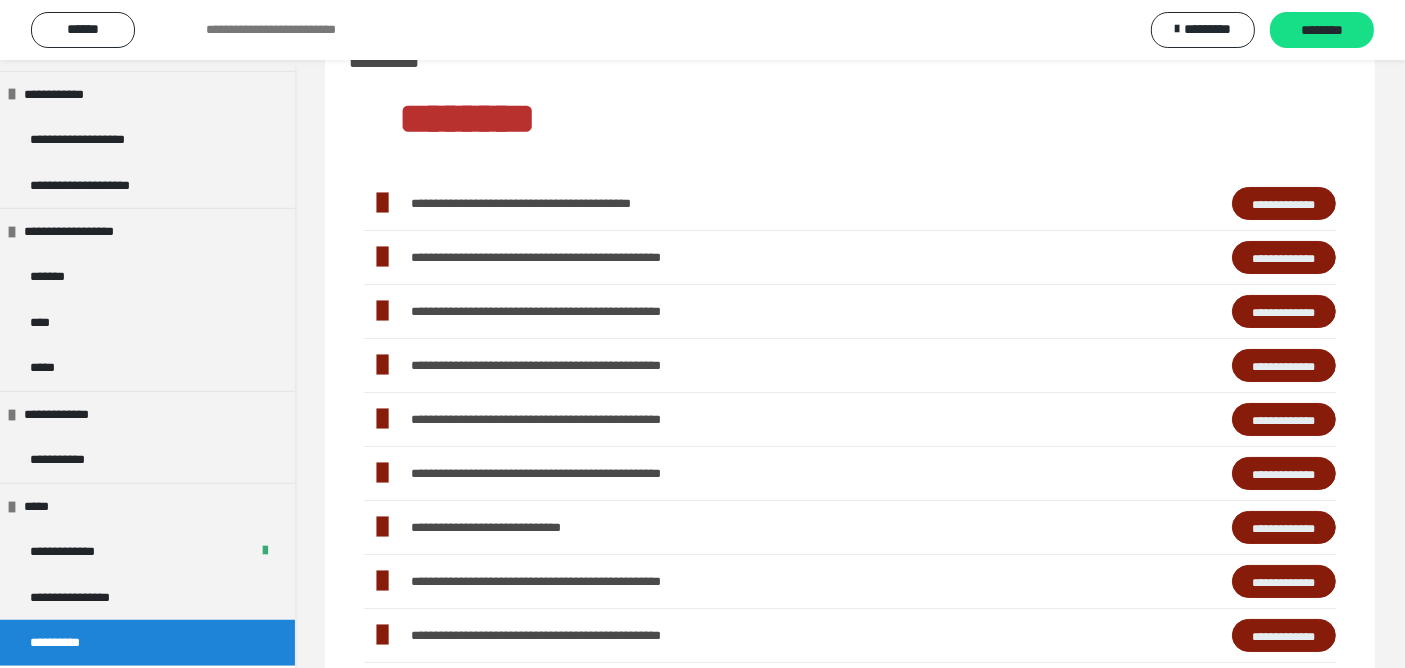scroll, scrollTop: 0, scrollLeft: 0, axis: both 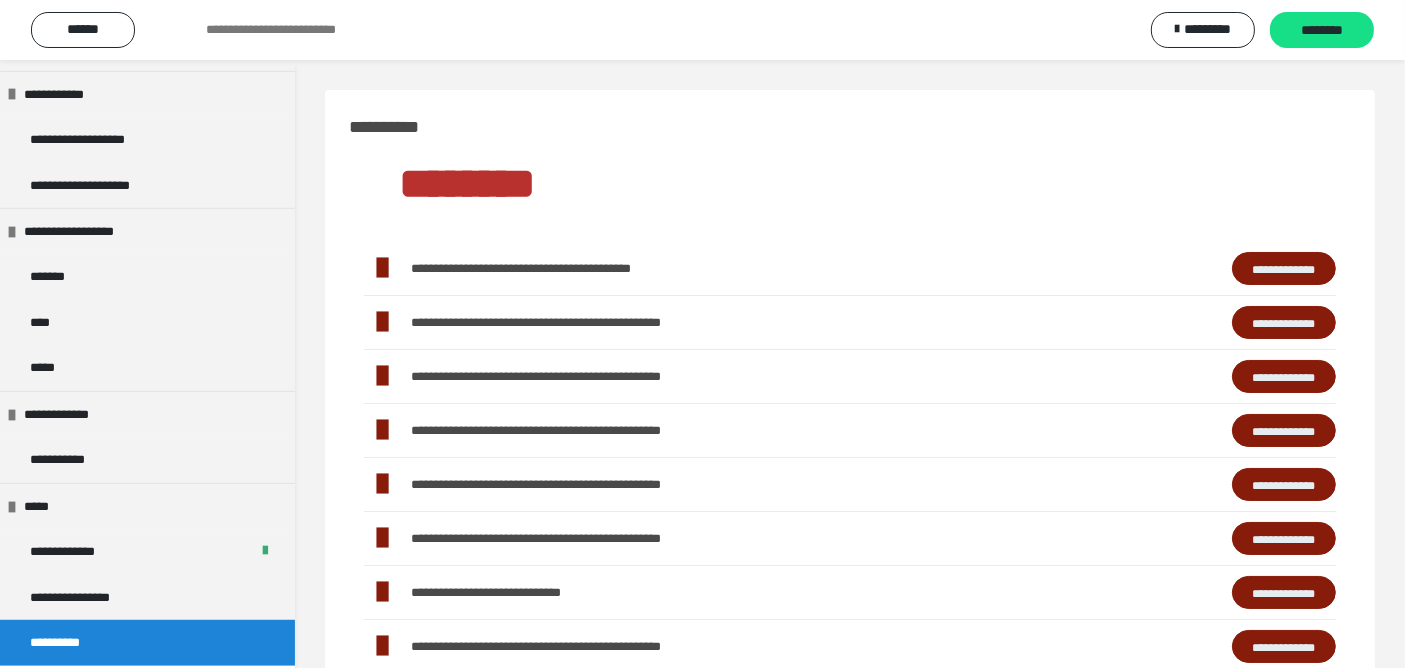 click on "**********" at bounding box center [1284, 268] 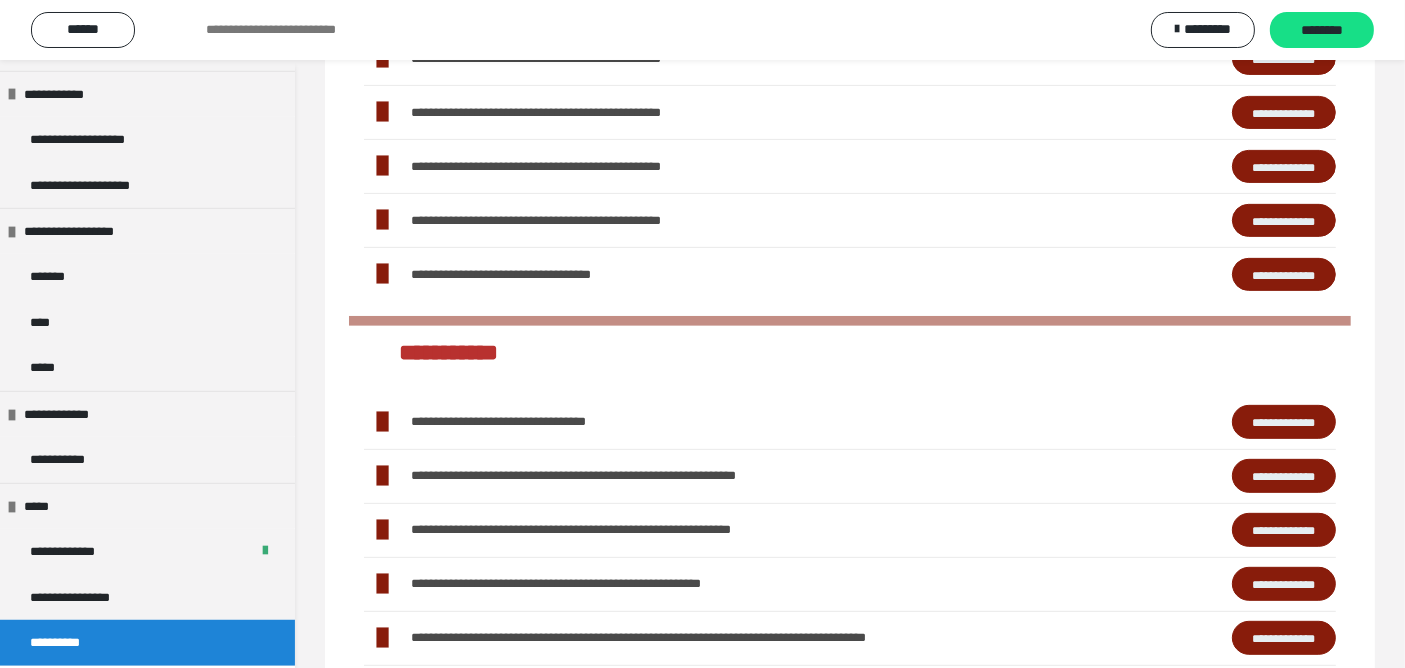 scroll, scrollTop: 1000, scrollLeft: 0, axis: vertical 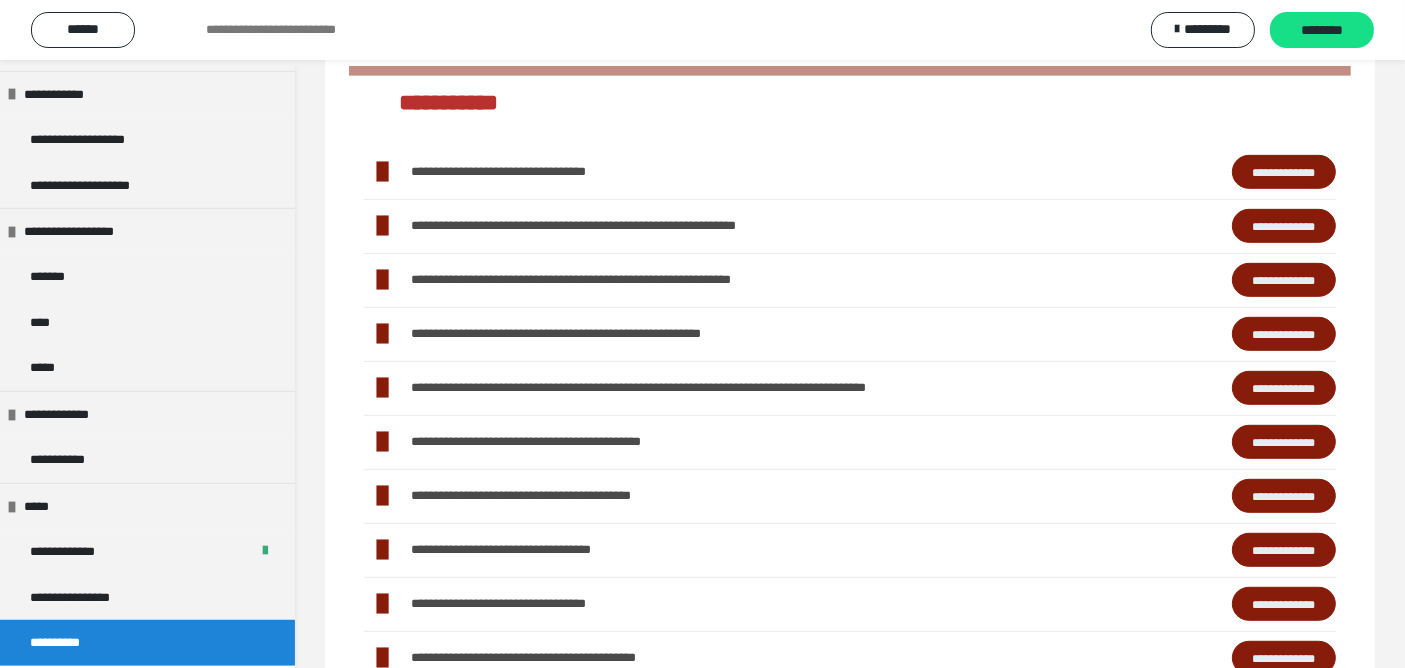 click on "**********" at bounding box center (1284, 171) 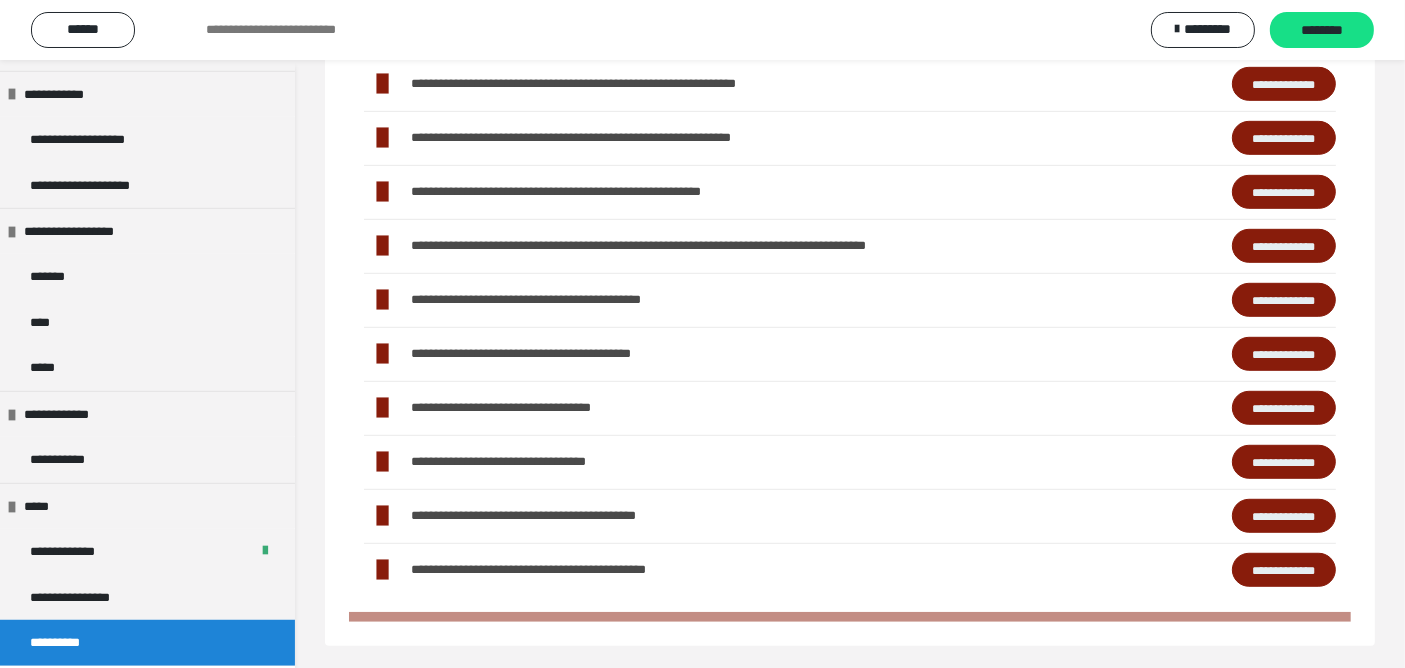 scroll, scrollTop: 1142, scrollLeft: 0, axis: vertical 